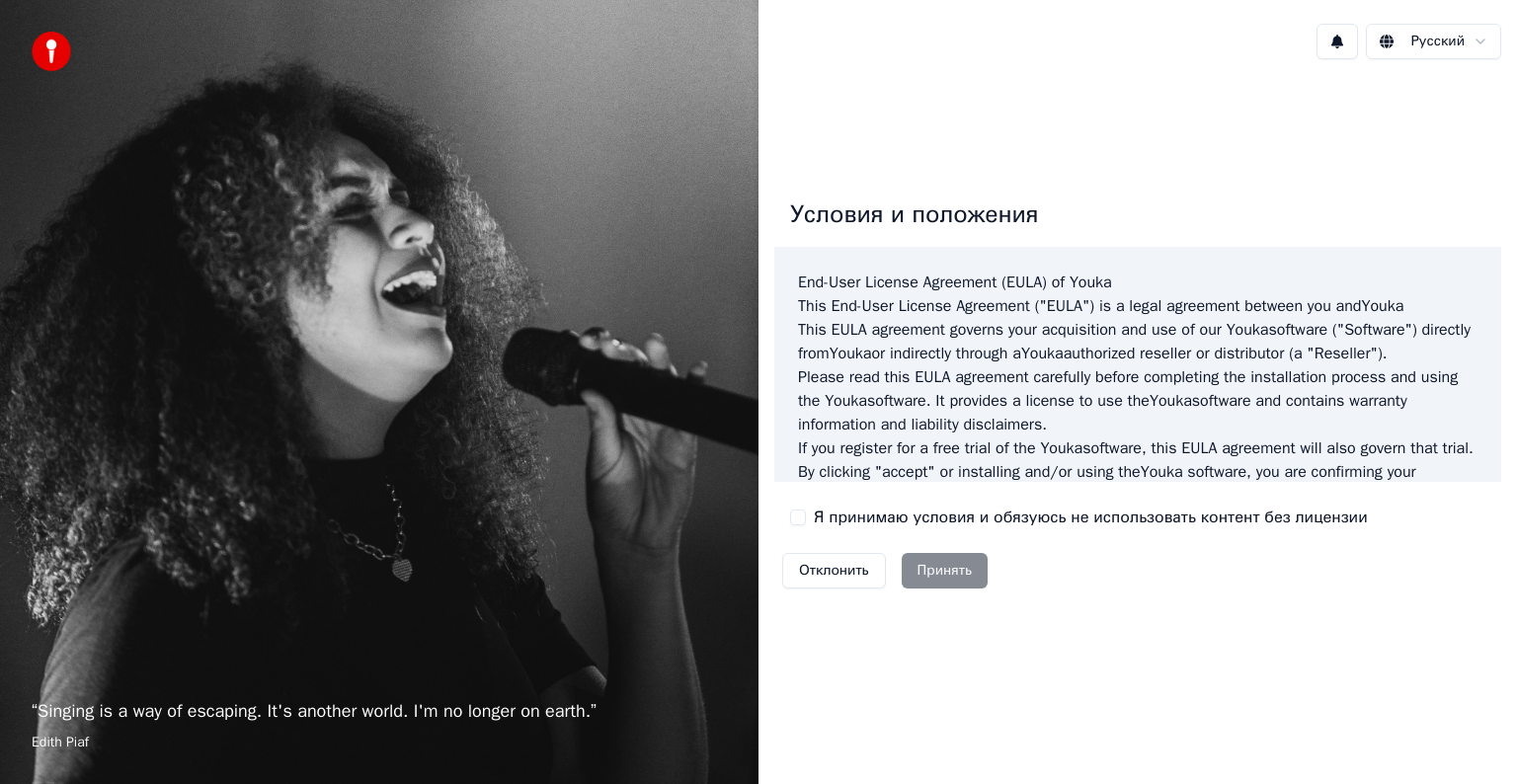 scroll, scrollTop: 0, scrollLeft: 0, axis: both 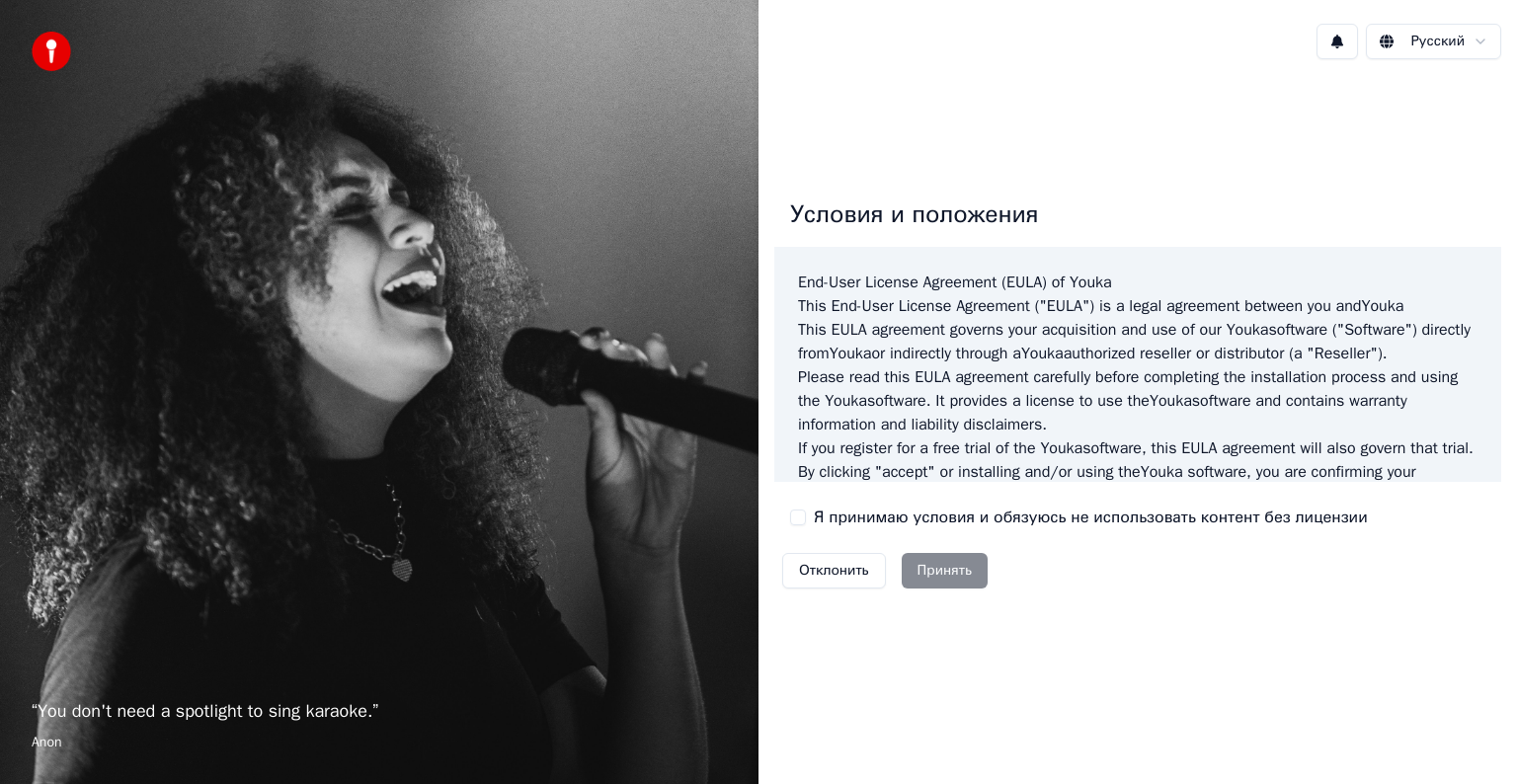 click on "Я принимаю условия и обязуюсь не использовать контент без лицензии" at bounding box center [1078, 517] 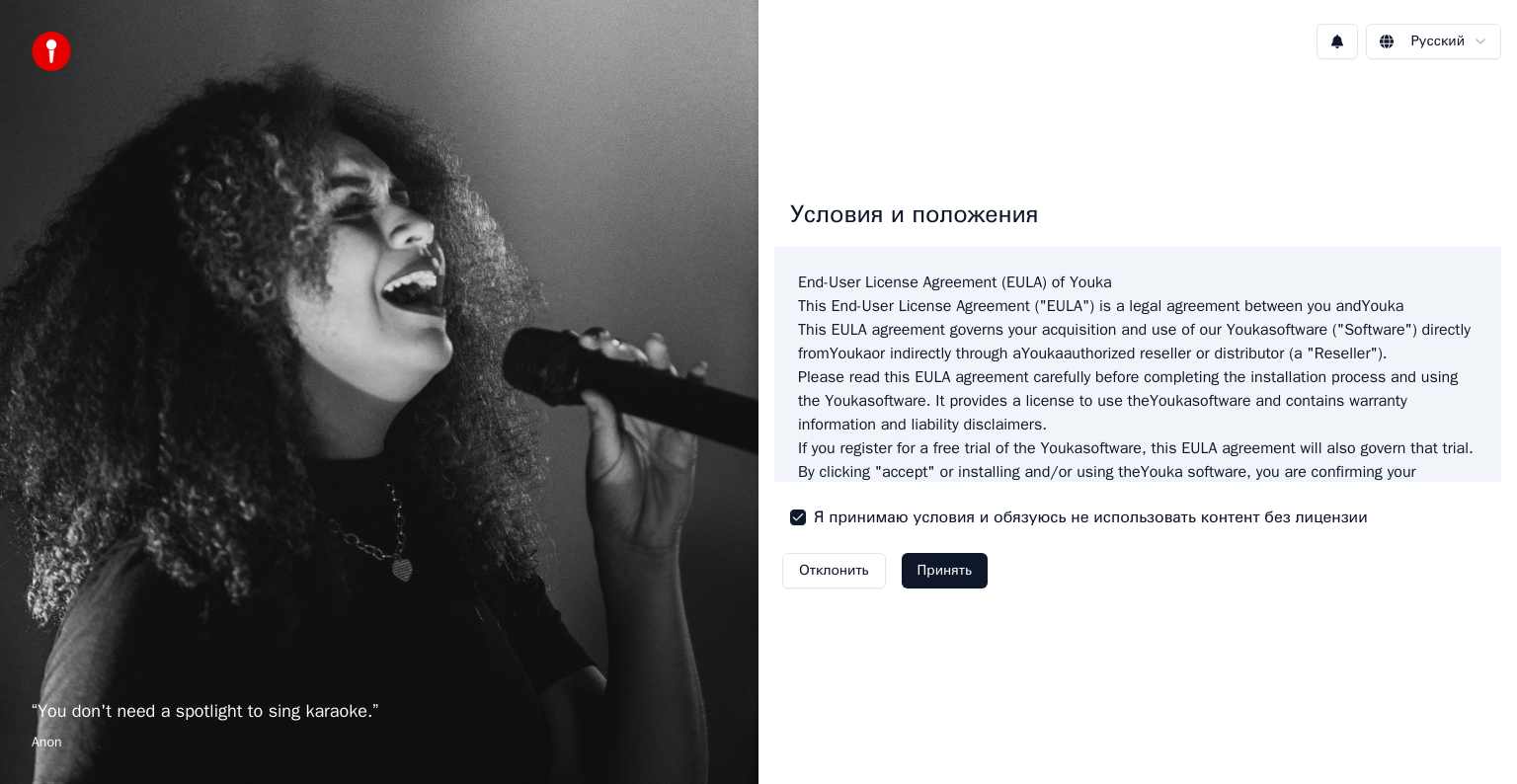 click on "Принять" at bounding box center [944, 571] 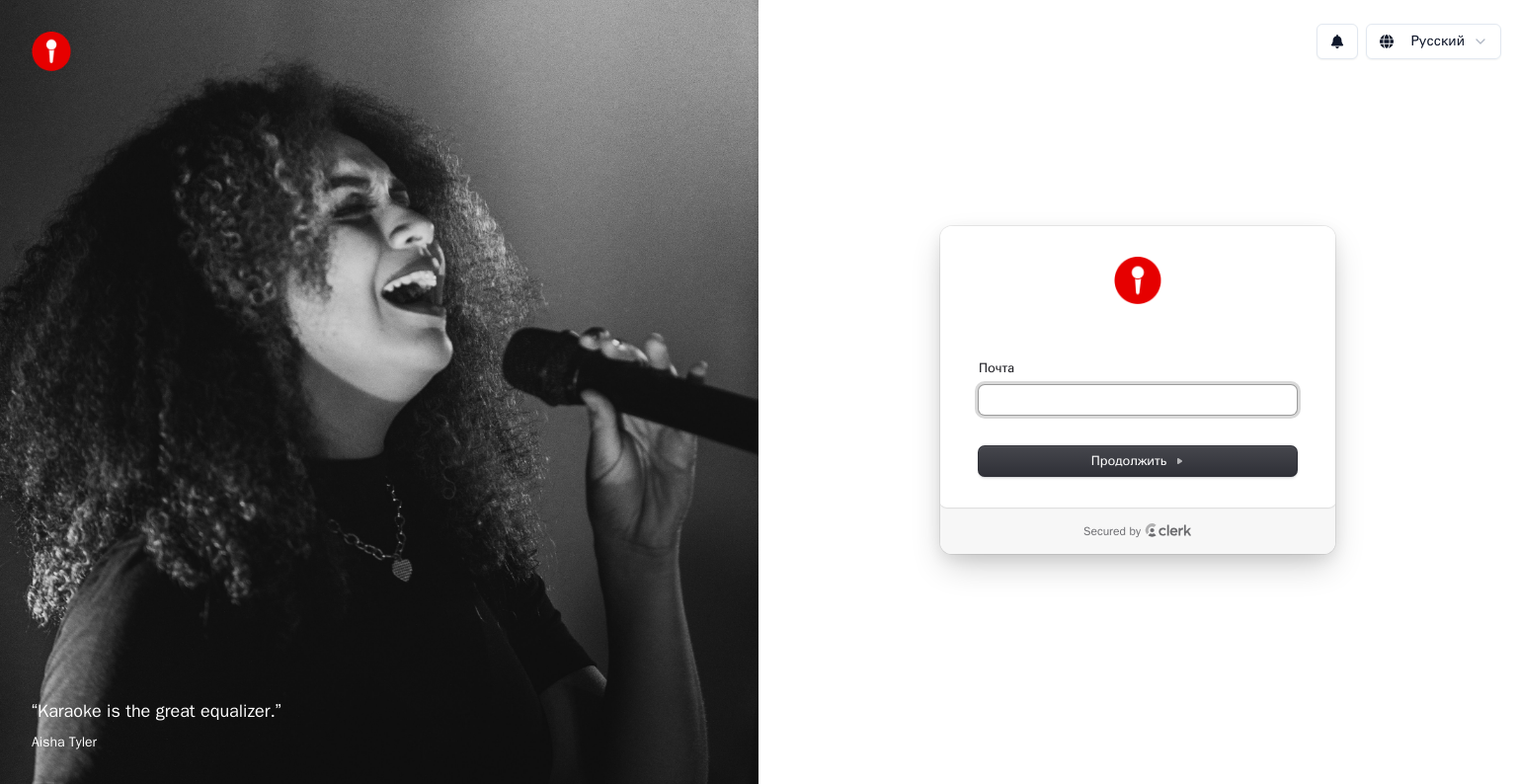 click on "Почта" at bounding box center [1138, 400] 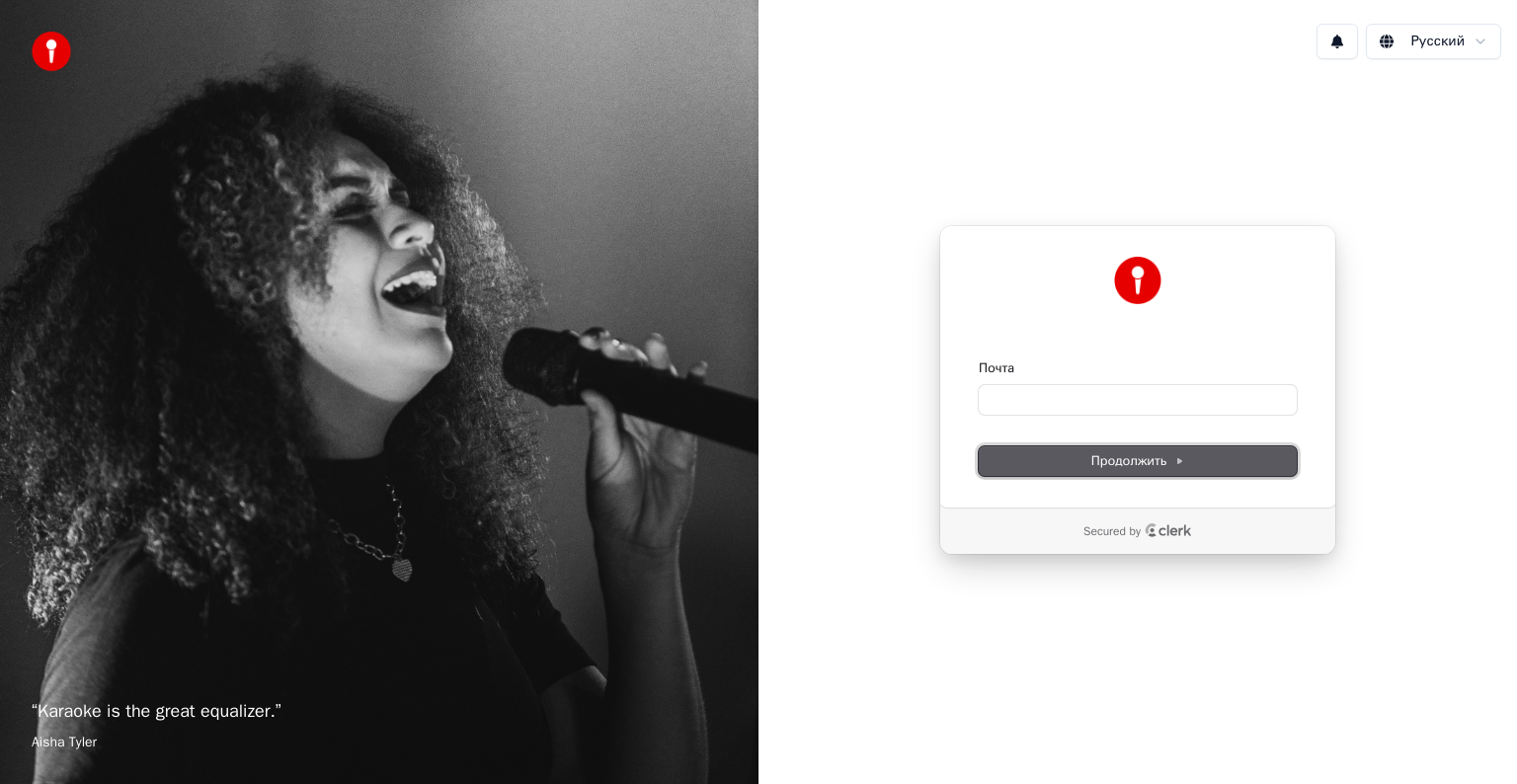 click on "Продолжить" at bounding box center [1138, 461] 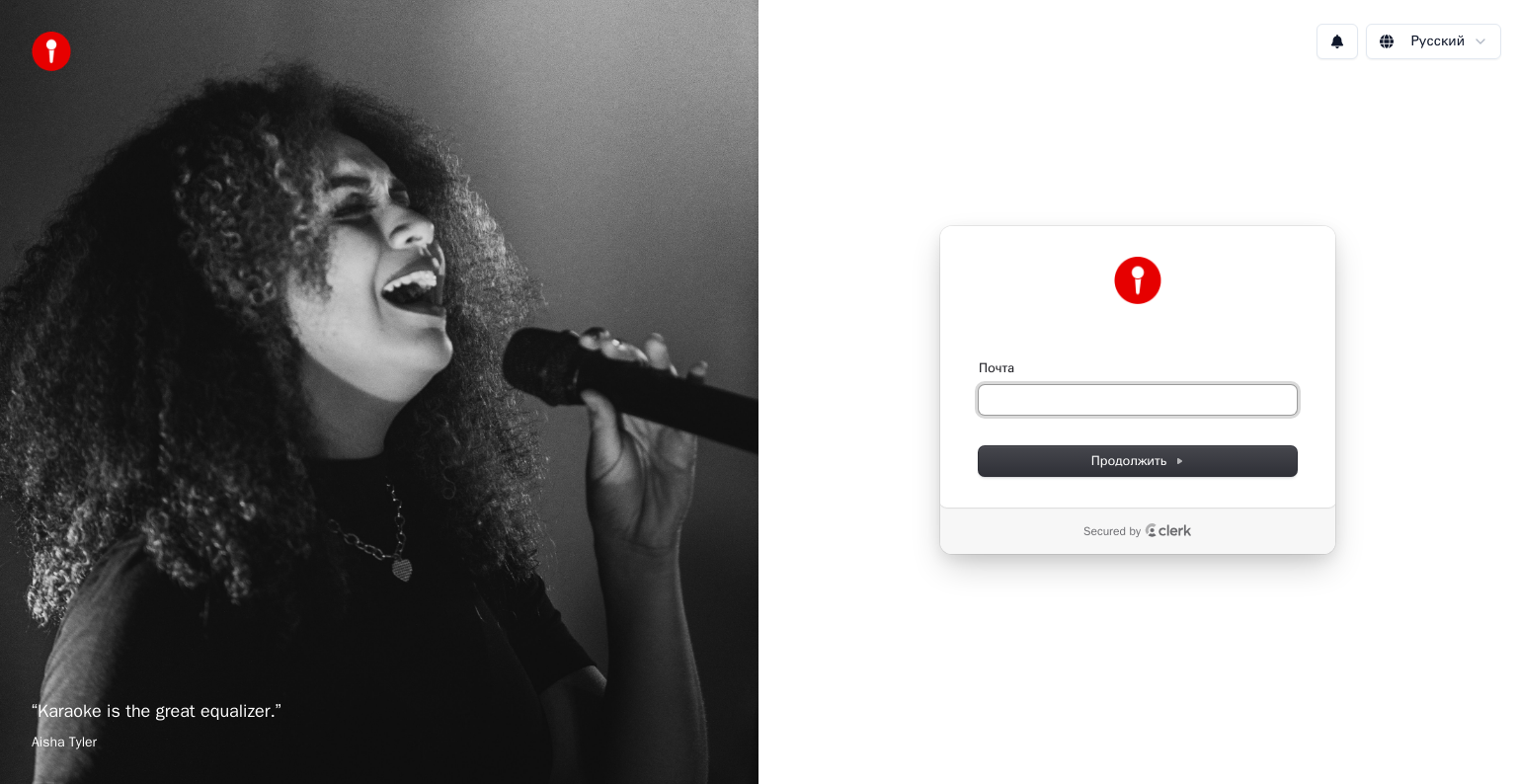 click on "Почта" at bounding box center (1138, 400) 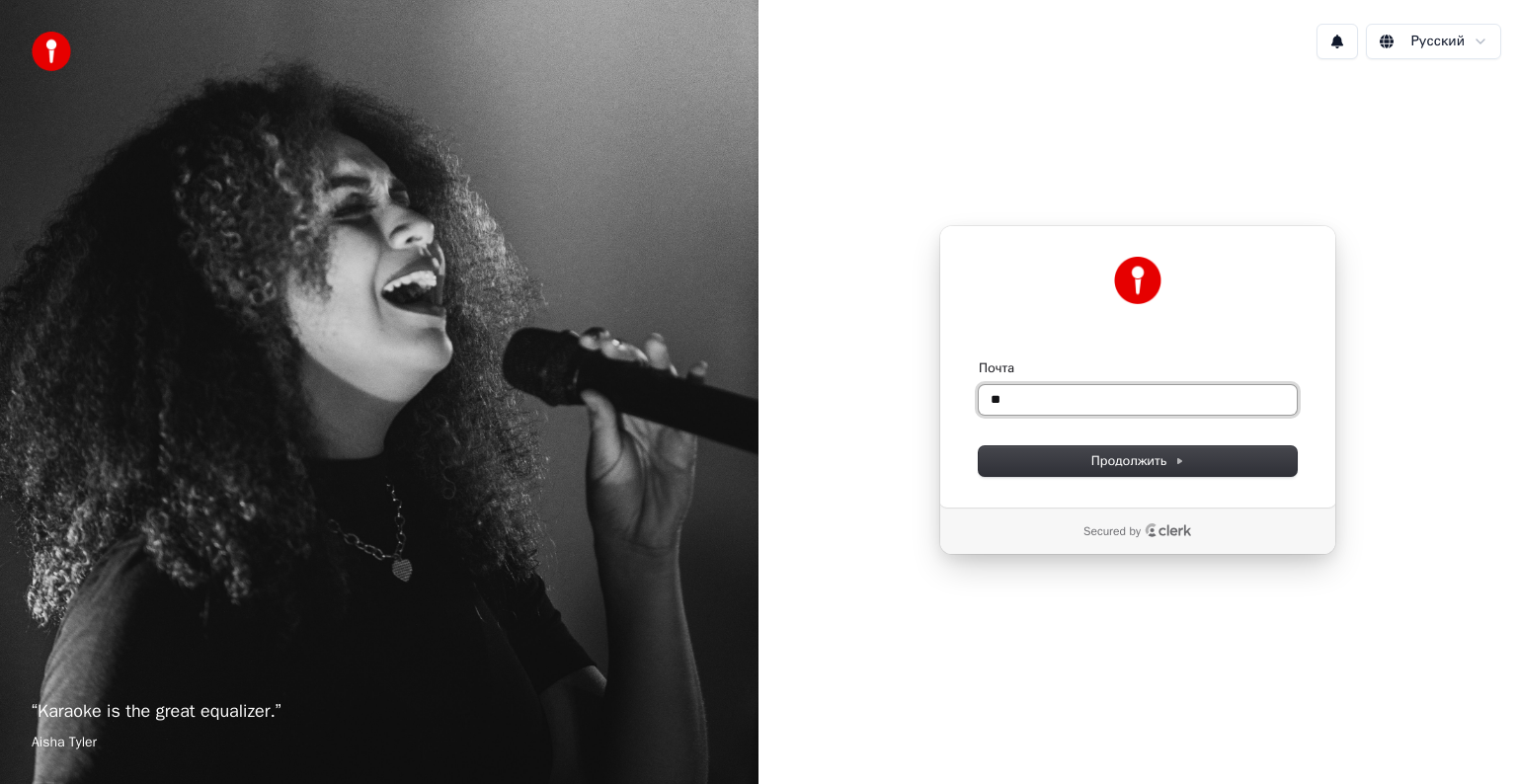 type on "*" 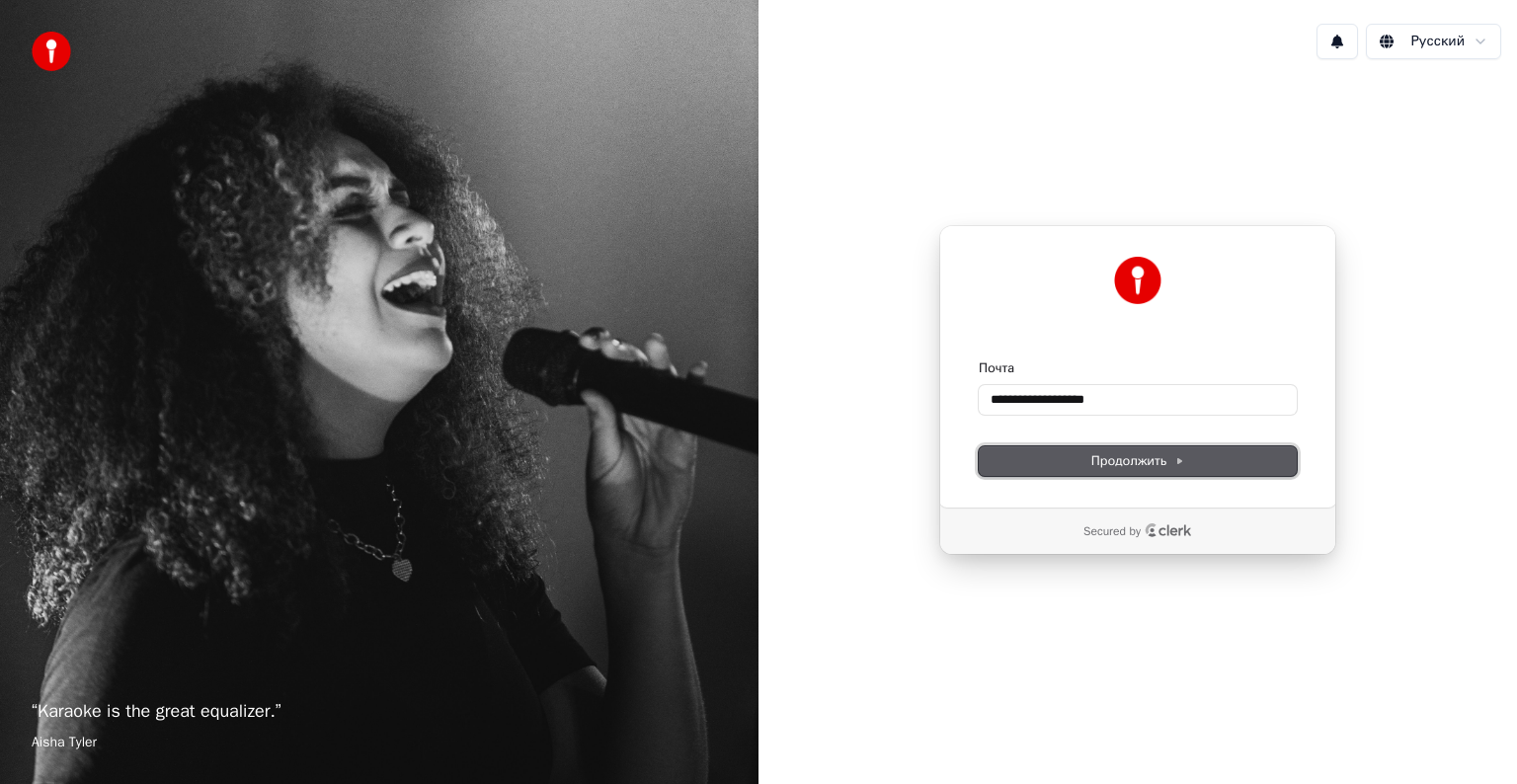 click on "Продолжить" at bounding box center [1138, 461] 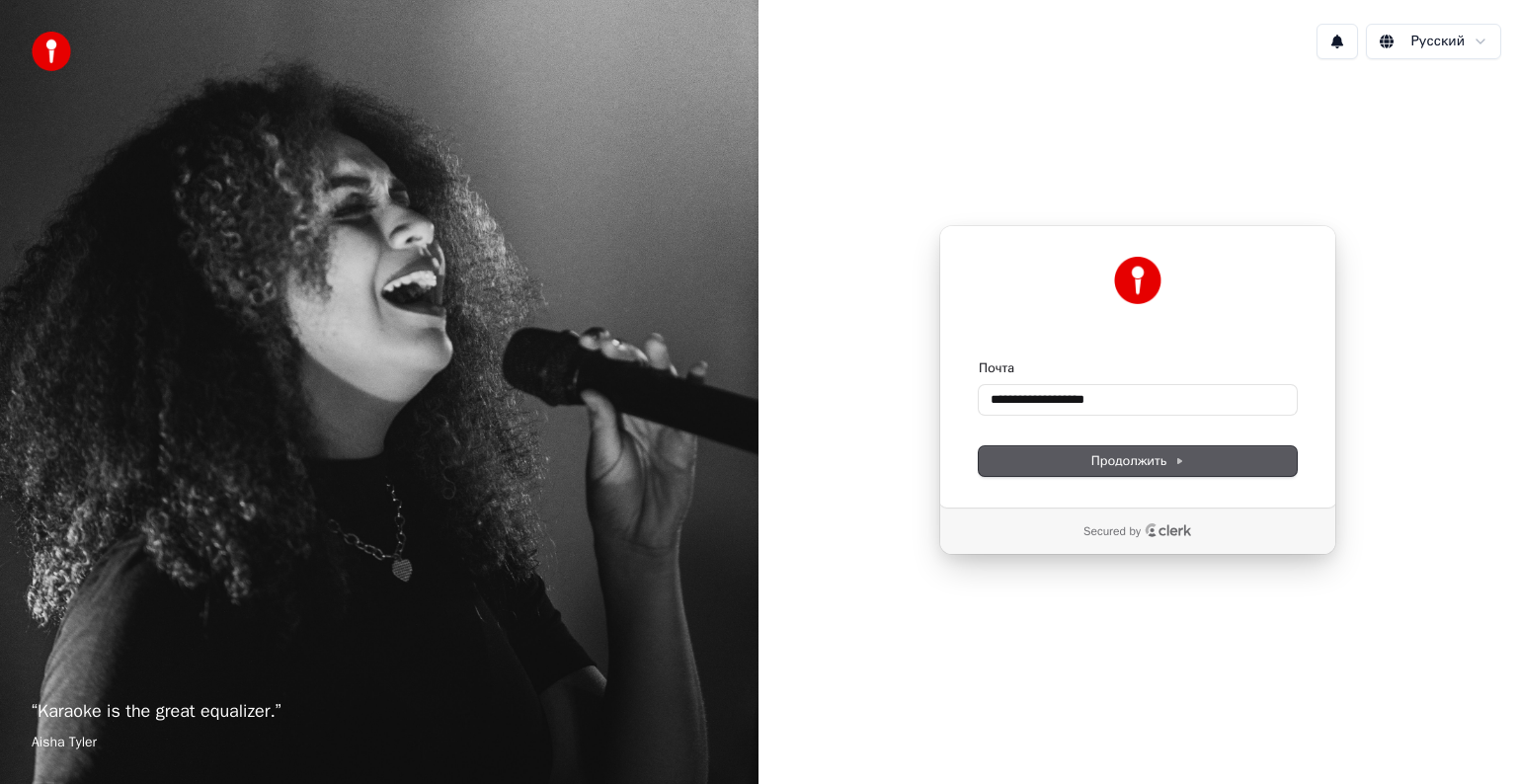 type on "**********" 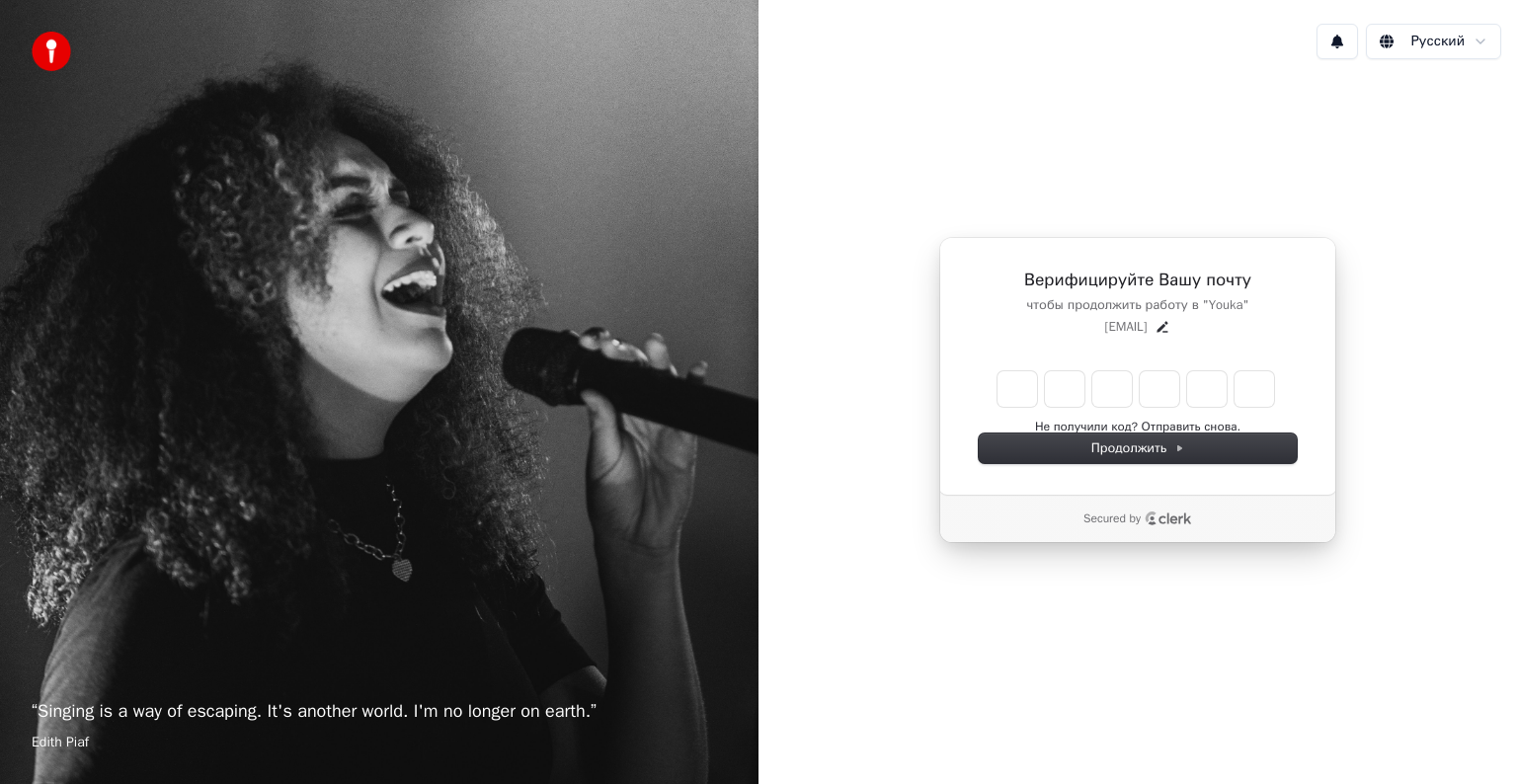 type on "*" 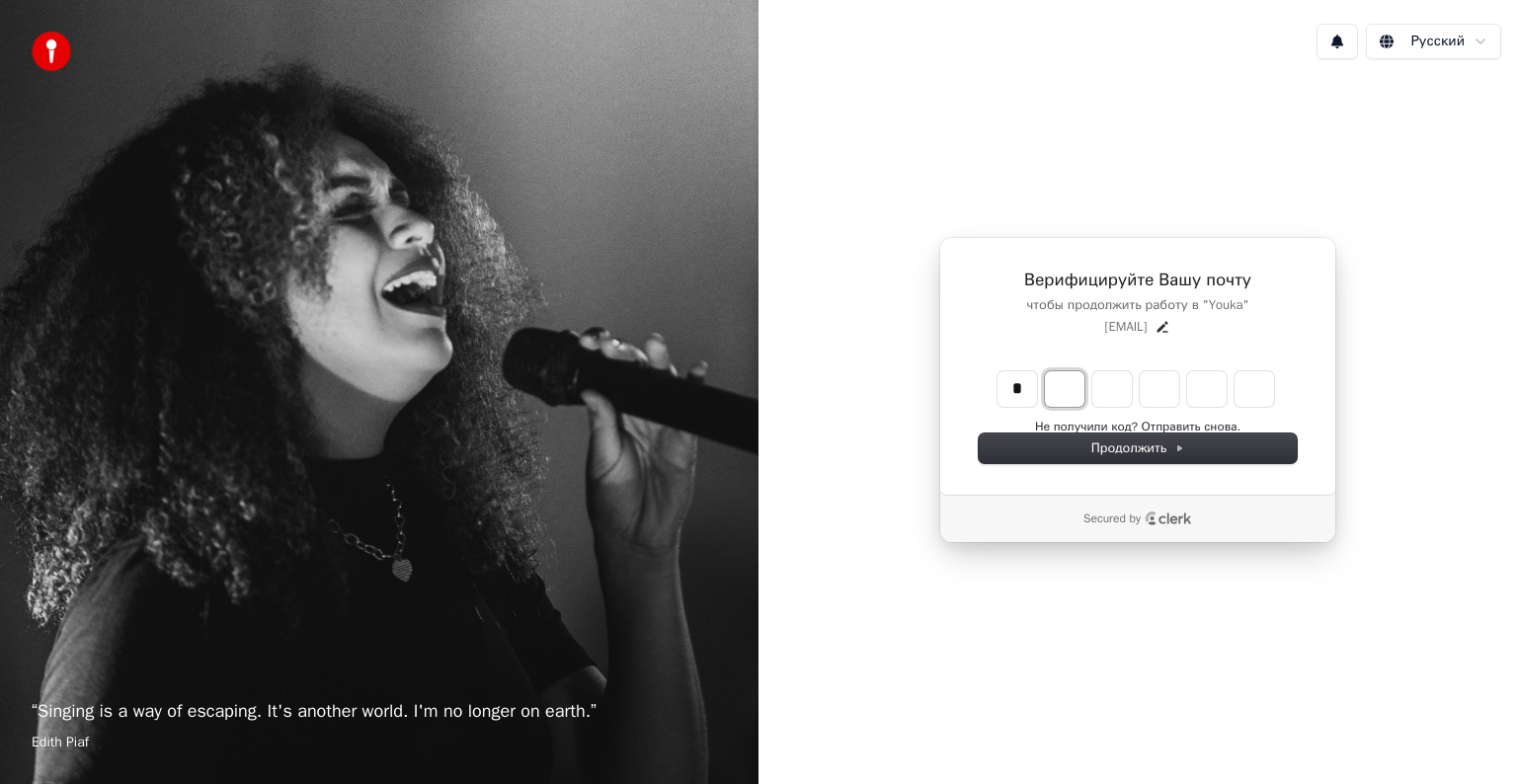 type on "*" 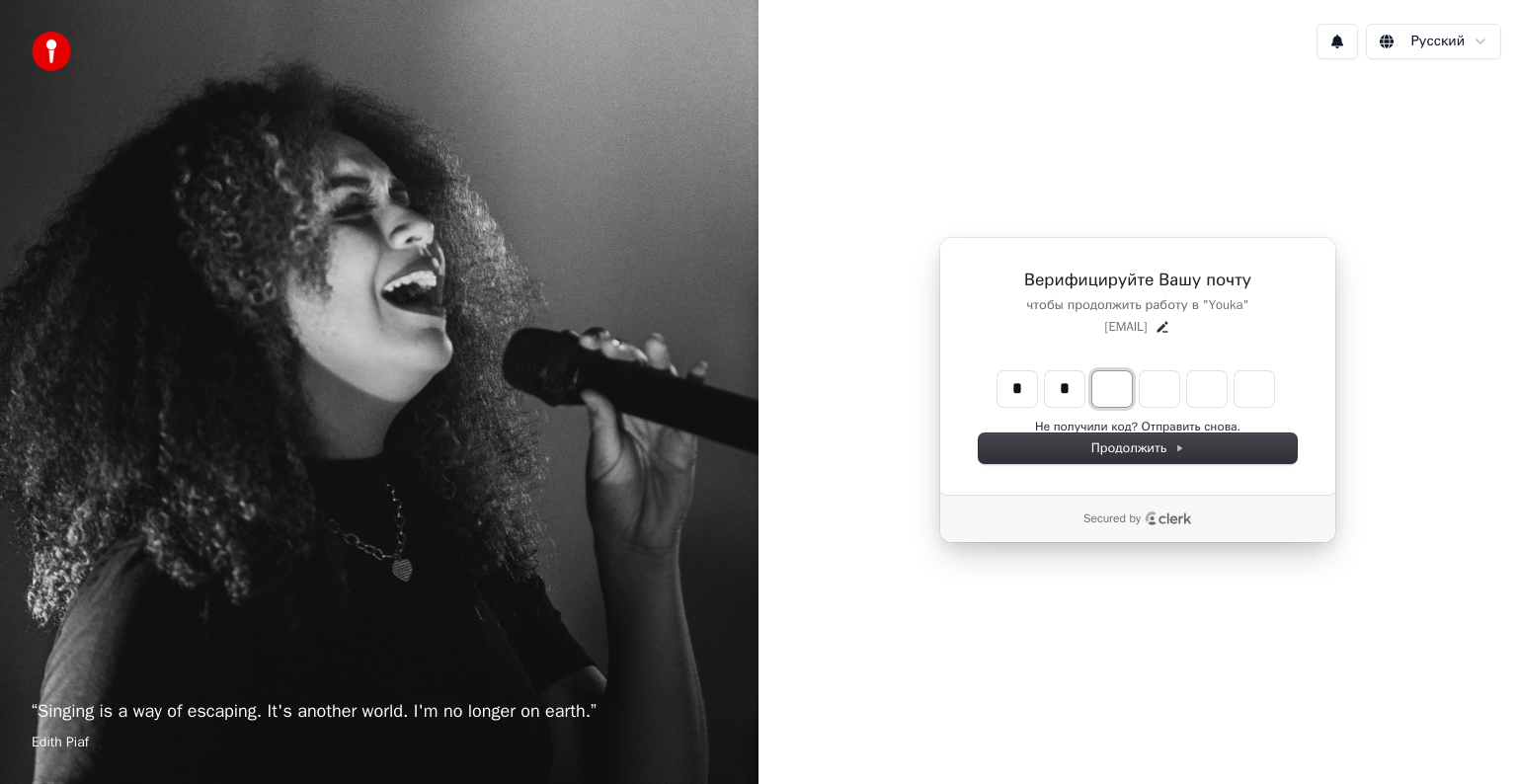 type on "**" 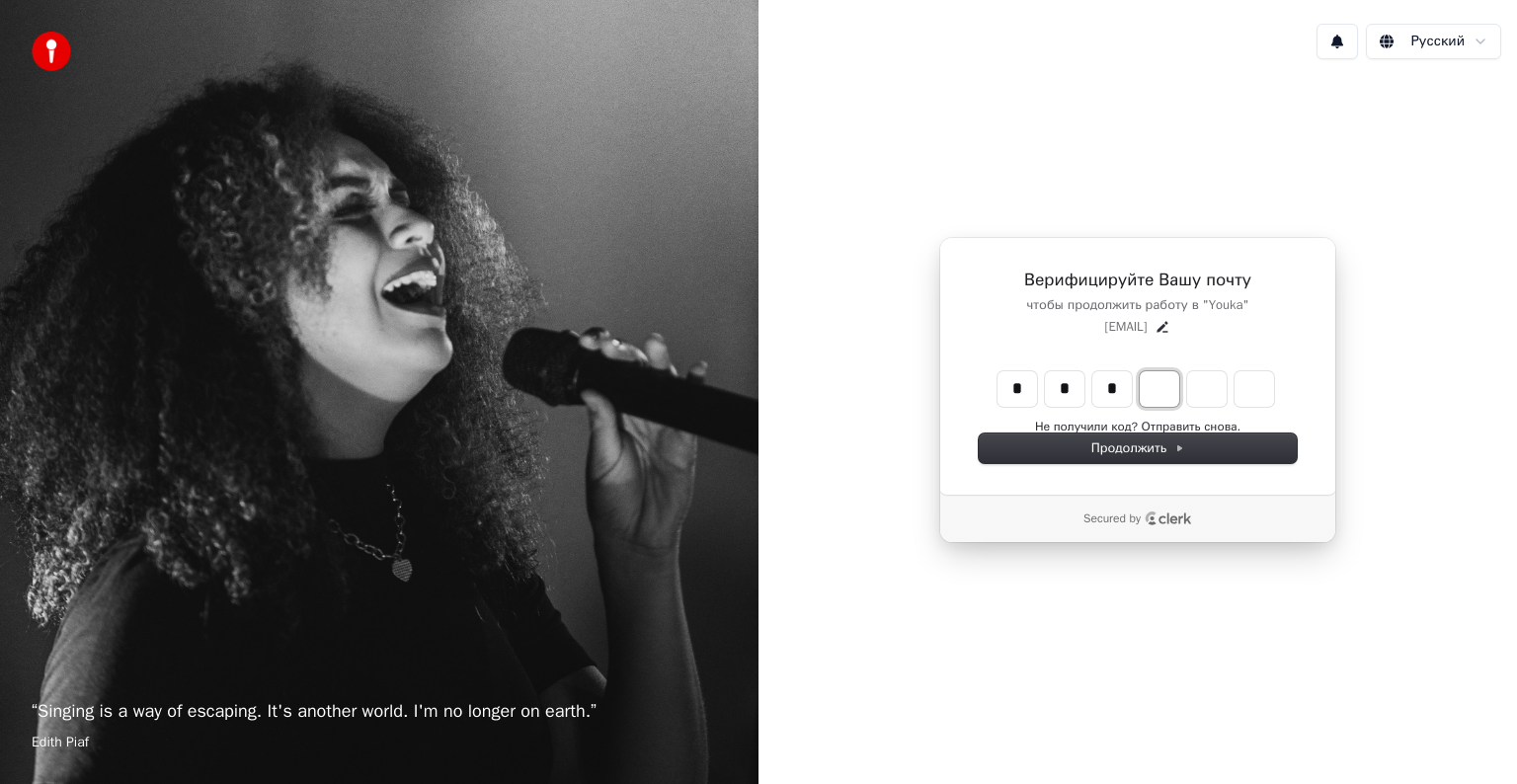 type on "***" 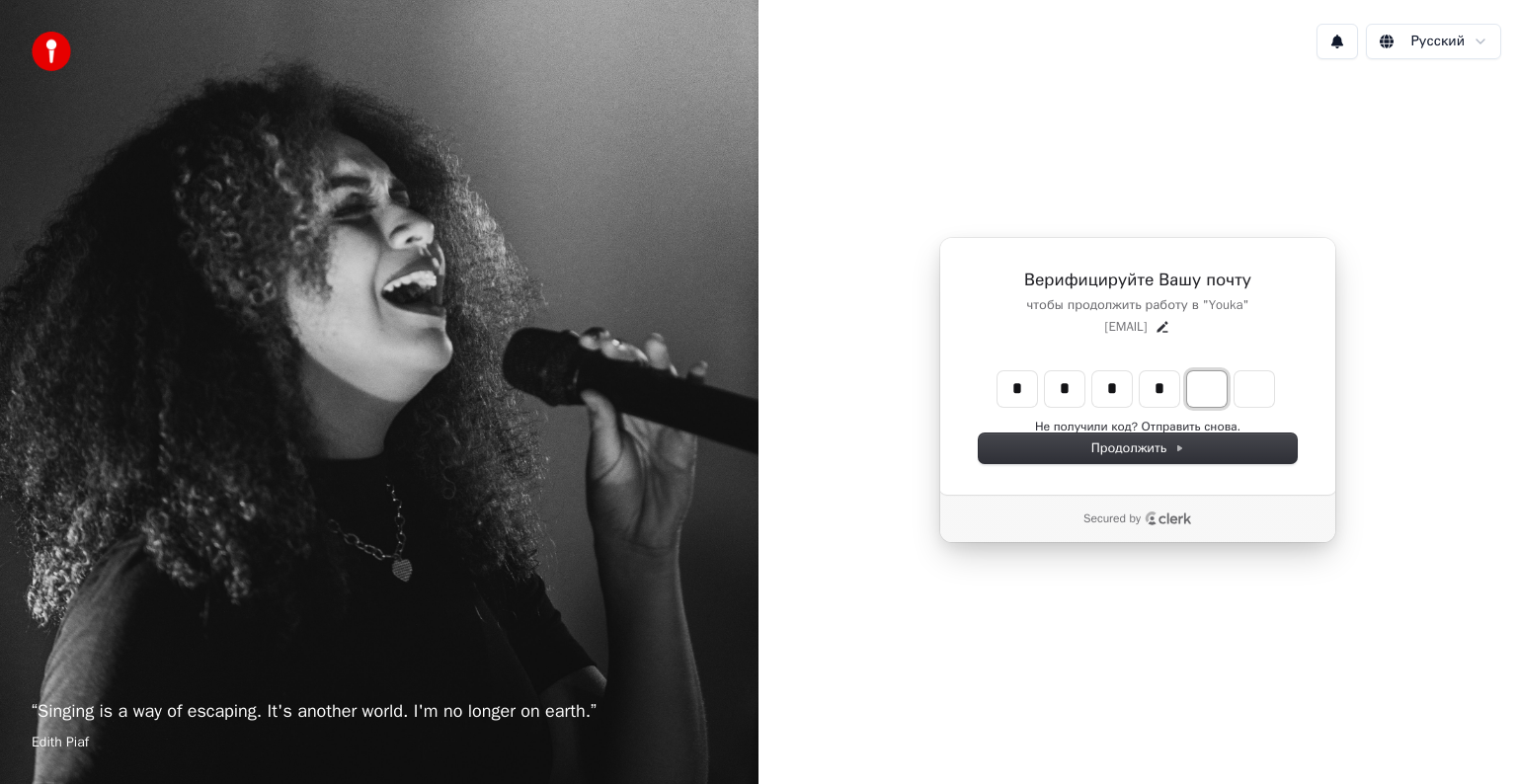 type on "****" 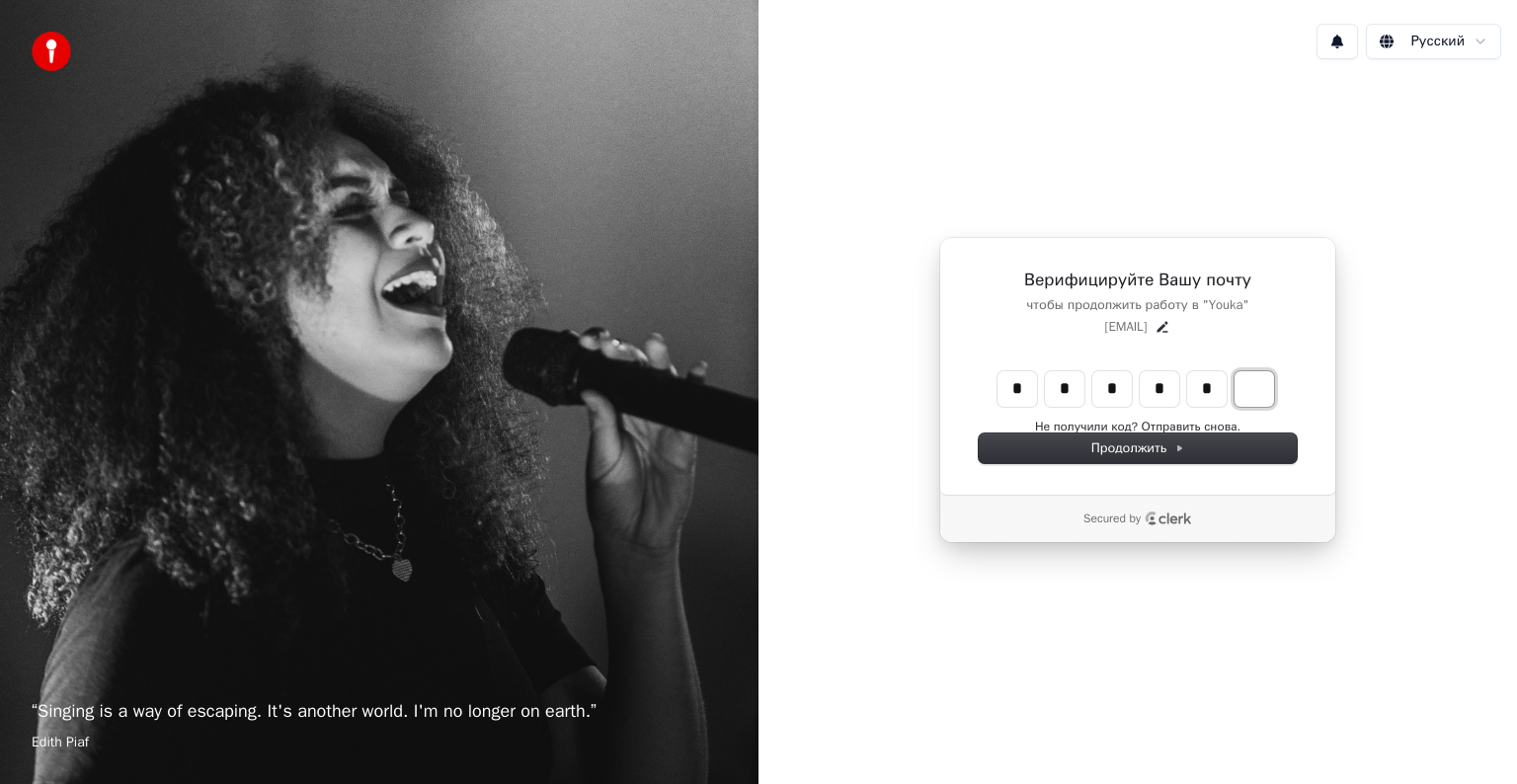 type on "******" 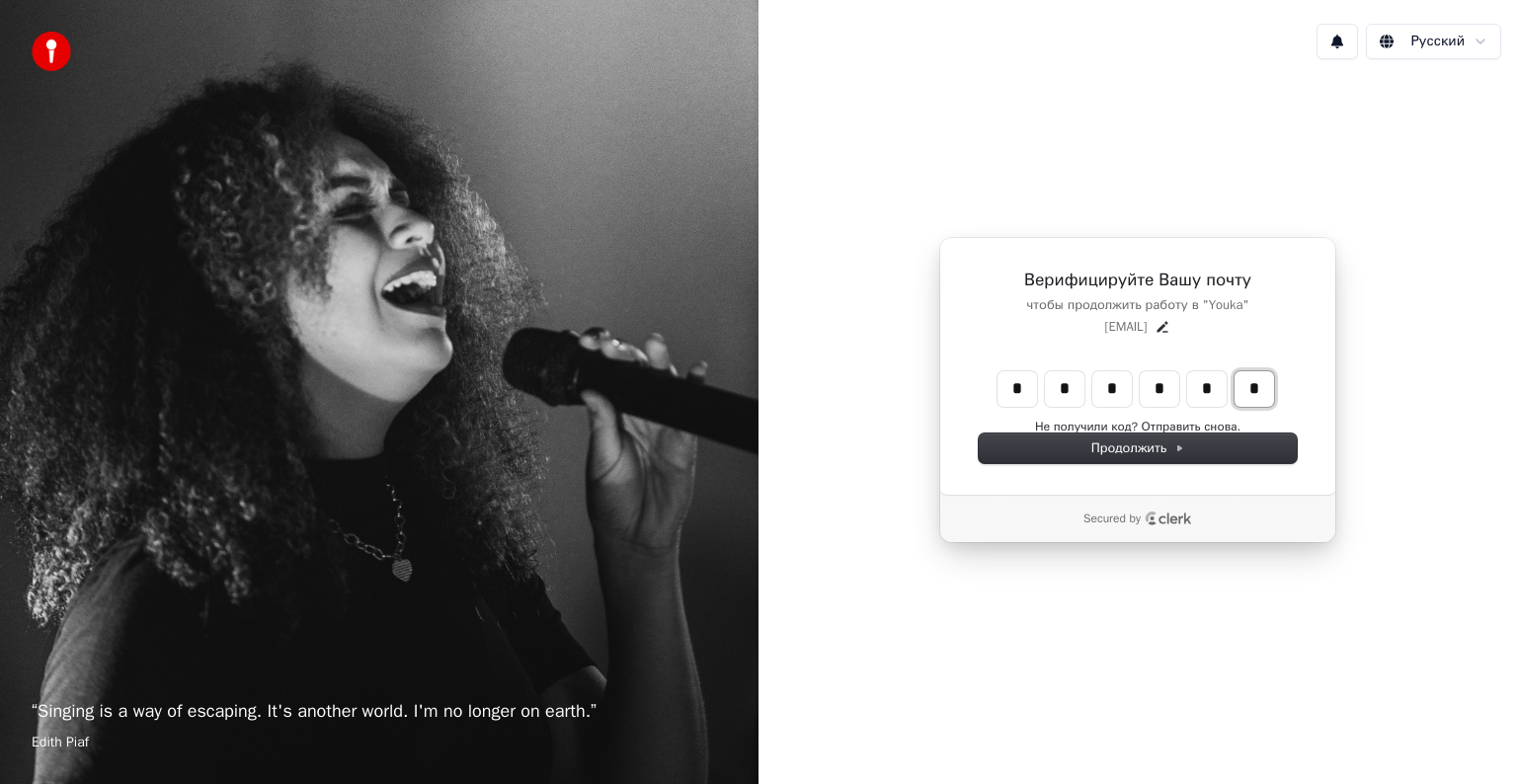 type on "*" 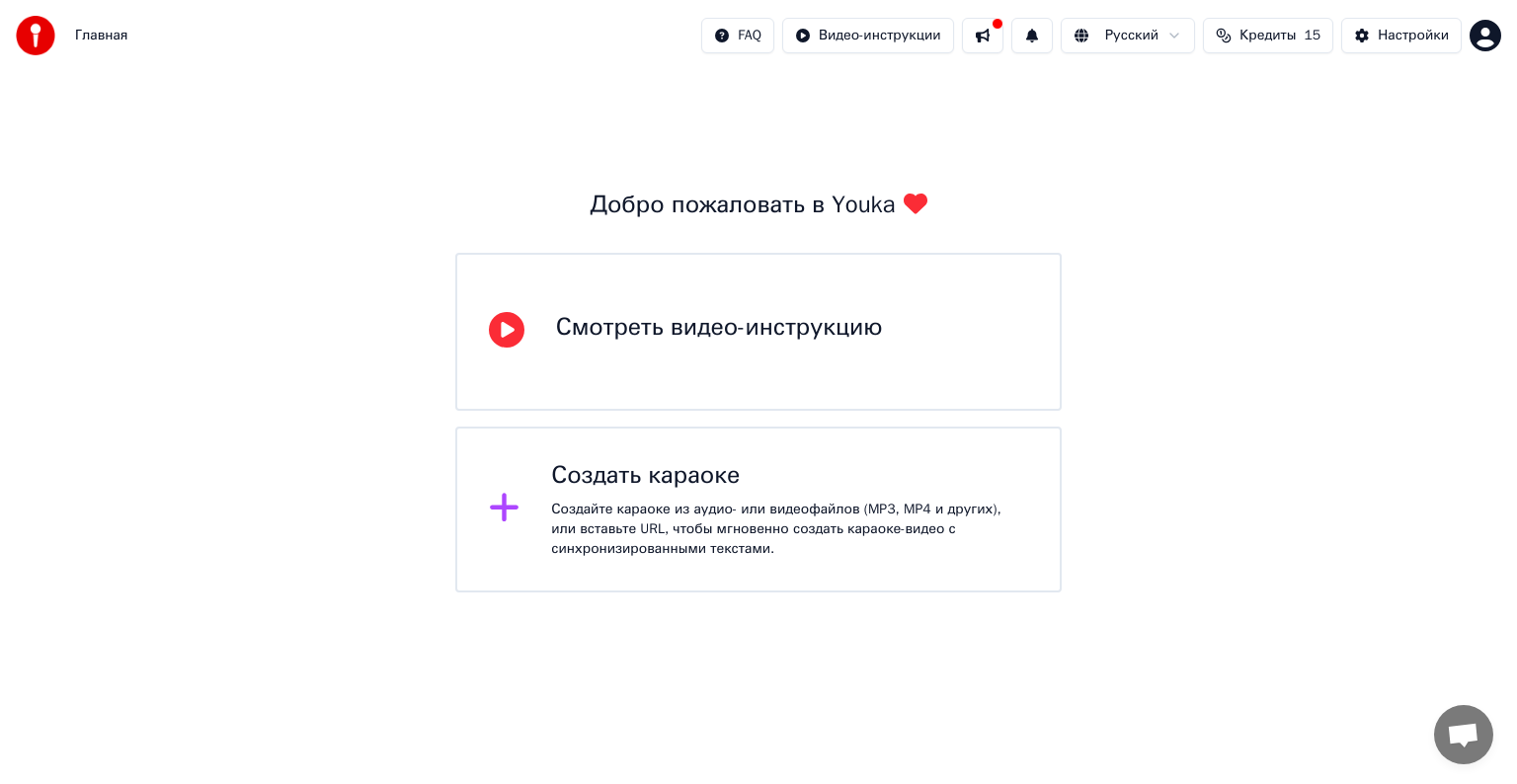 click on "Создайте караоке из аудио- или видеофайлов (MP3, MP4 и других), или вставьте URL, чтобы мгновенно создать караоке-видео с синхронизированными текстами." at bounding box center [789, 529] 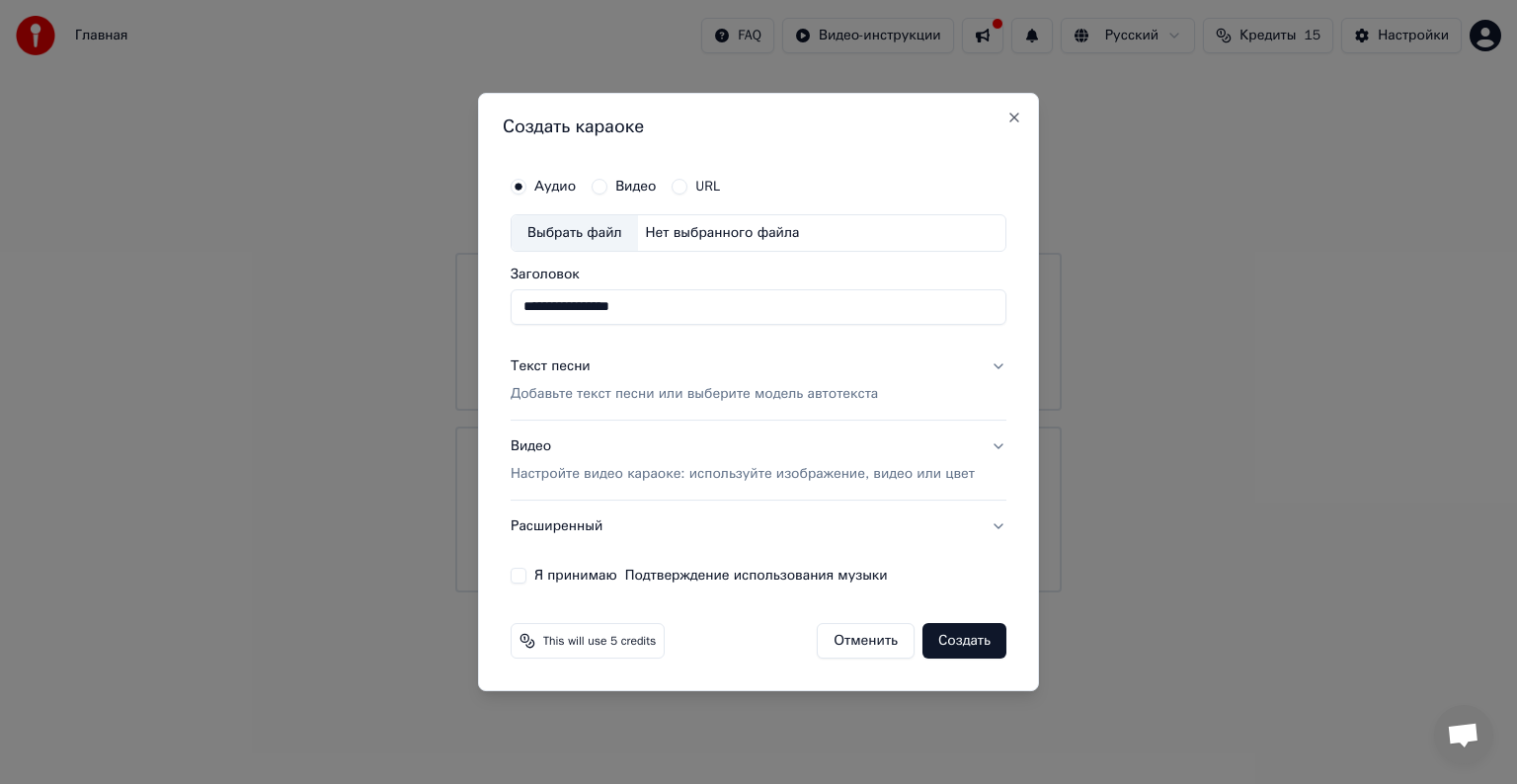 type on "**********" 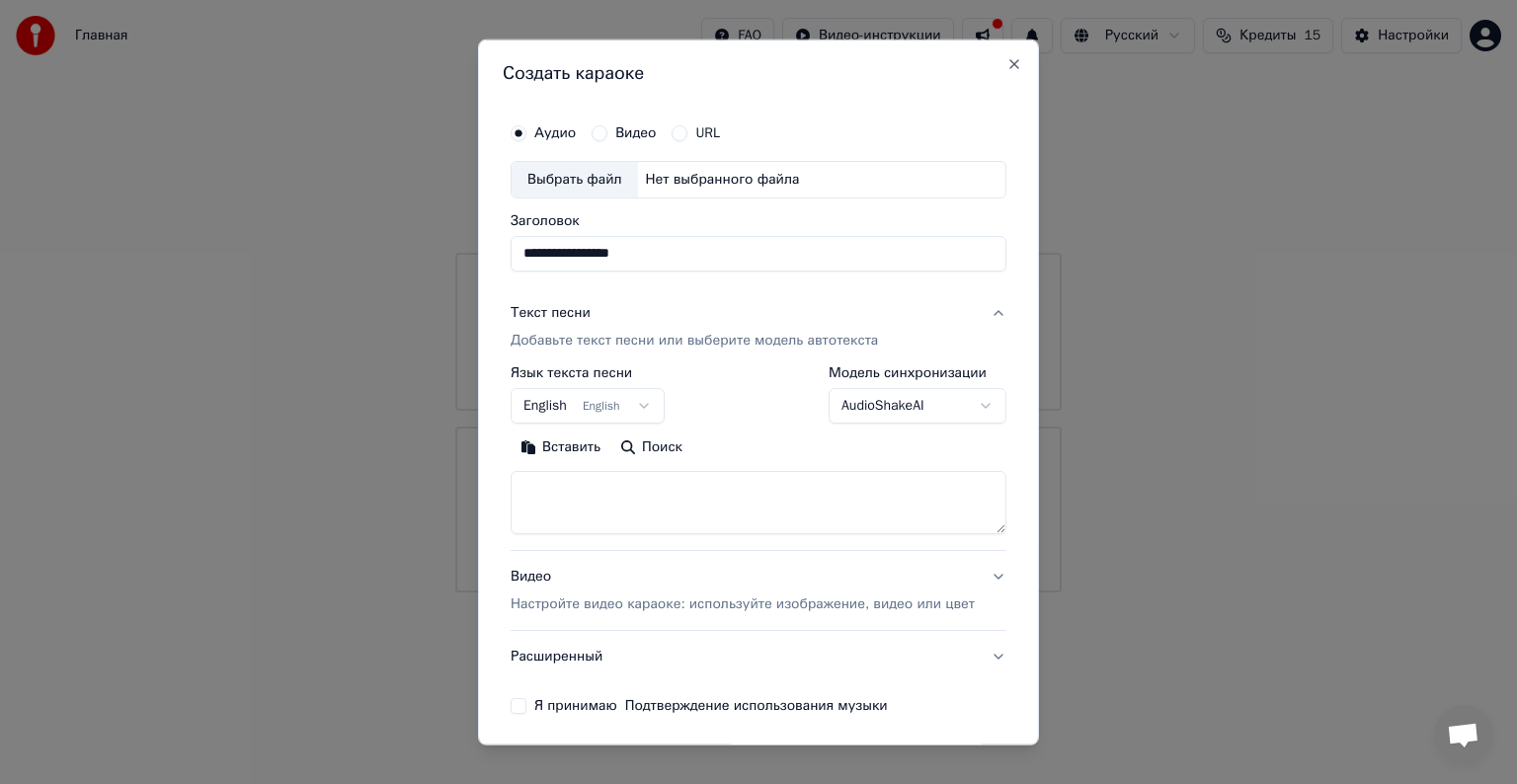 click on "Добавьте текст песни или выберите модель автотекста" at bounding box center (694, 341) 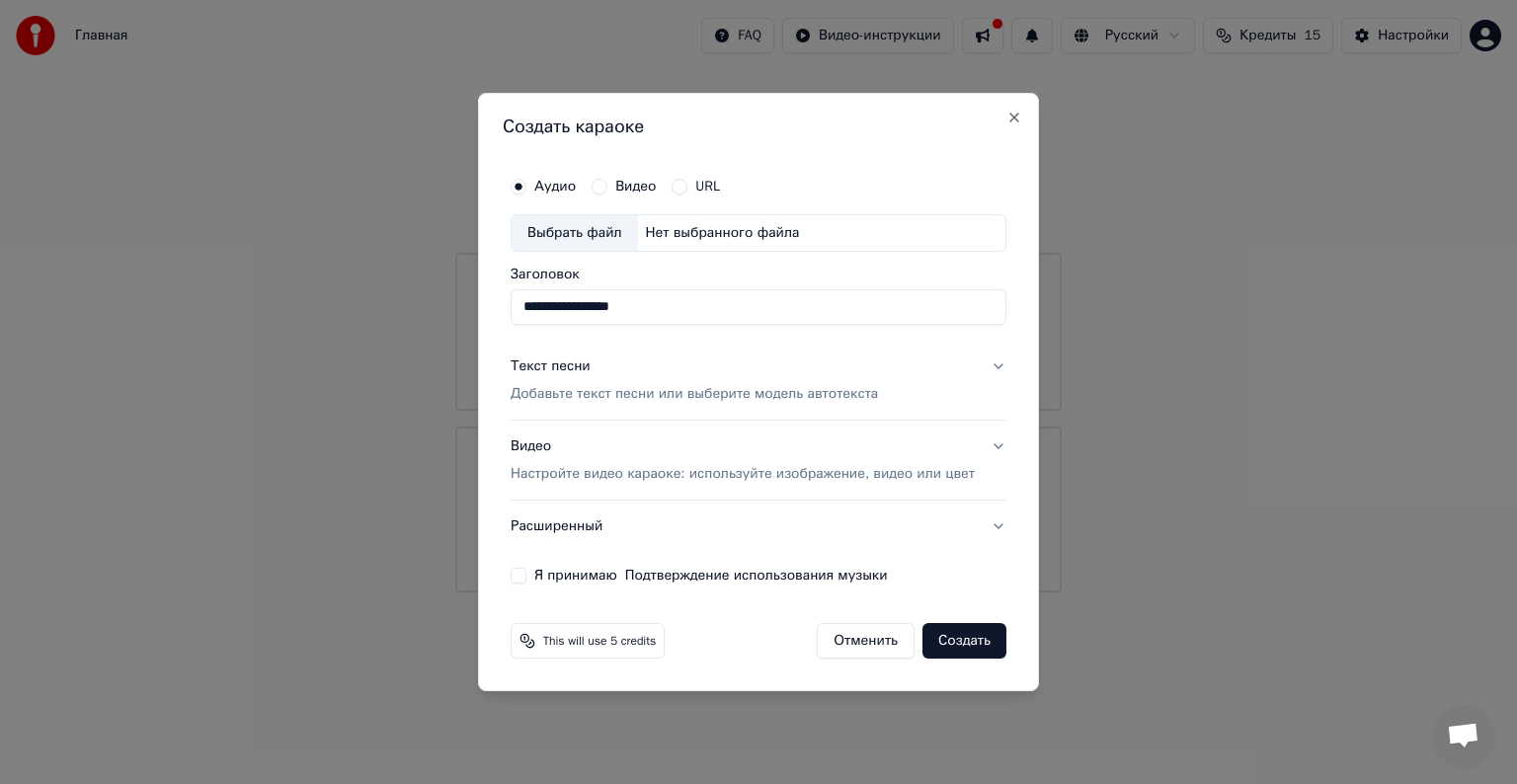 click on "Добавьте текст песни или выберите модель автотекста" at bounding box center [694, 394] 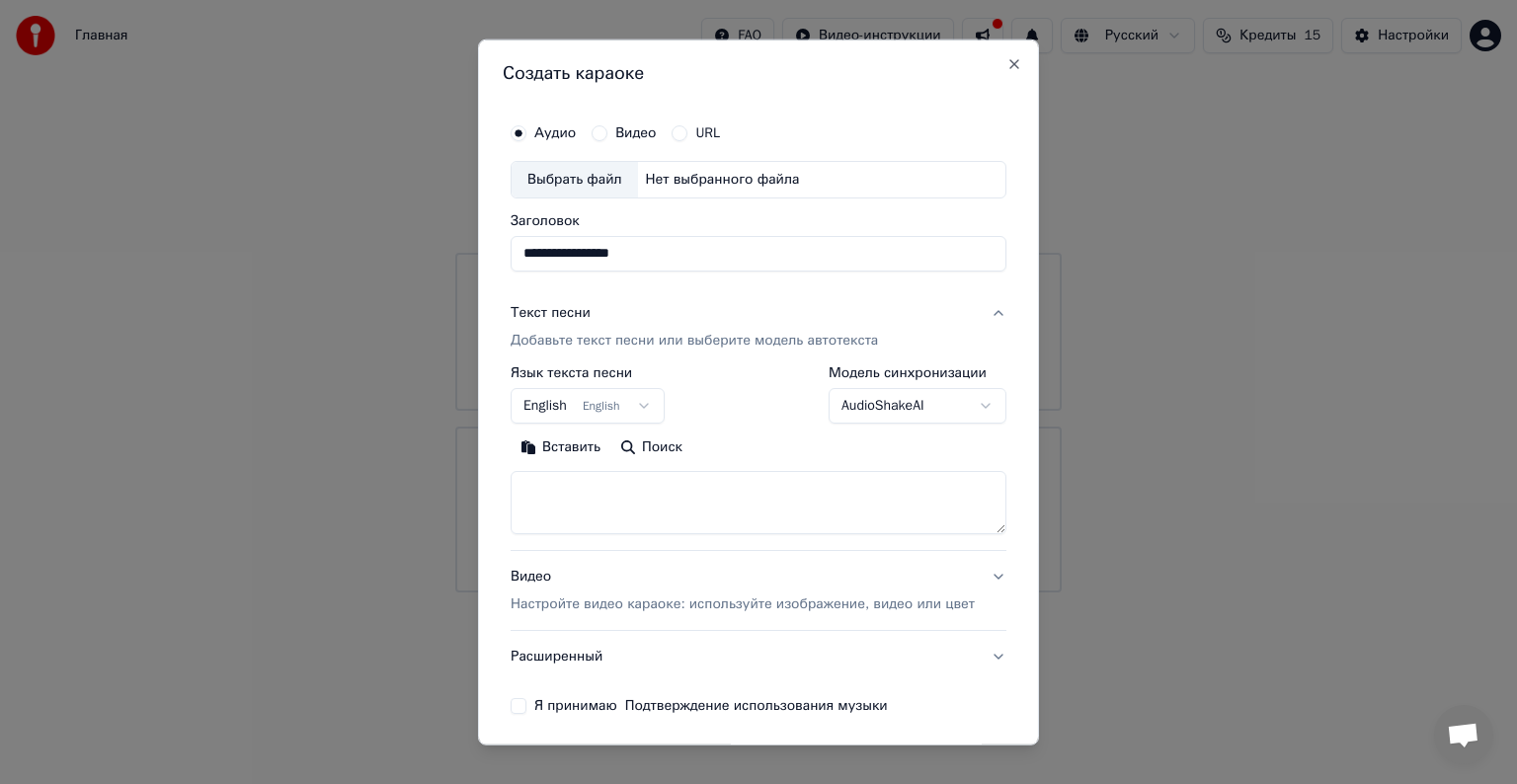 click on "Вставить" at bounding box center (560, 447) 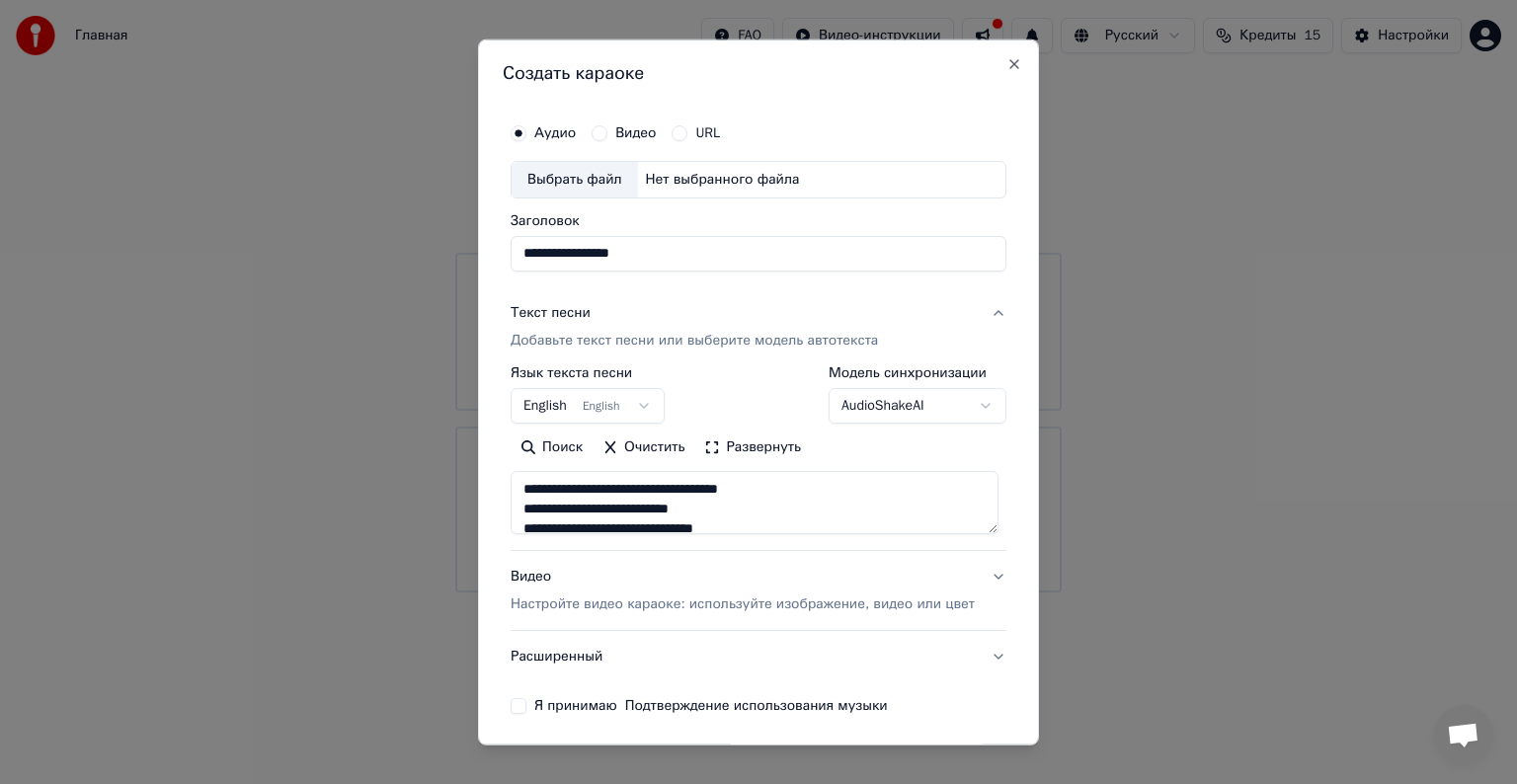 scroll, scrollTop: 75, scrollLeft: 0, axis: vertical 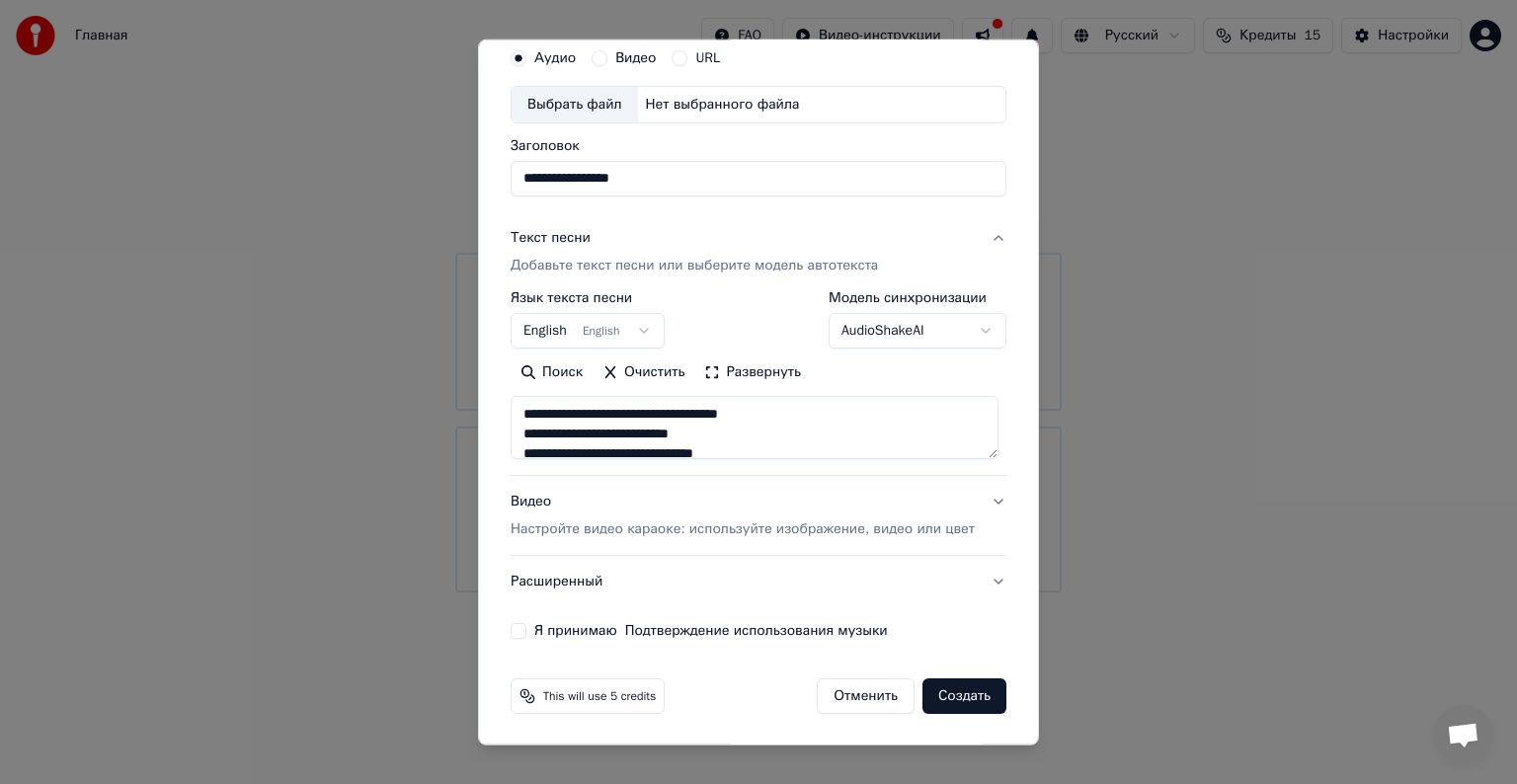 click on "Видео Настройте видео караоке: используйте изображение, видео или цвет" at bounding box center [758, 515] 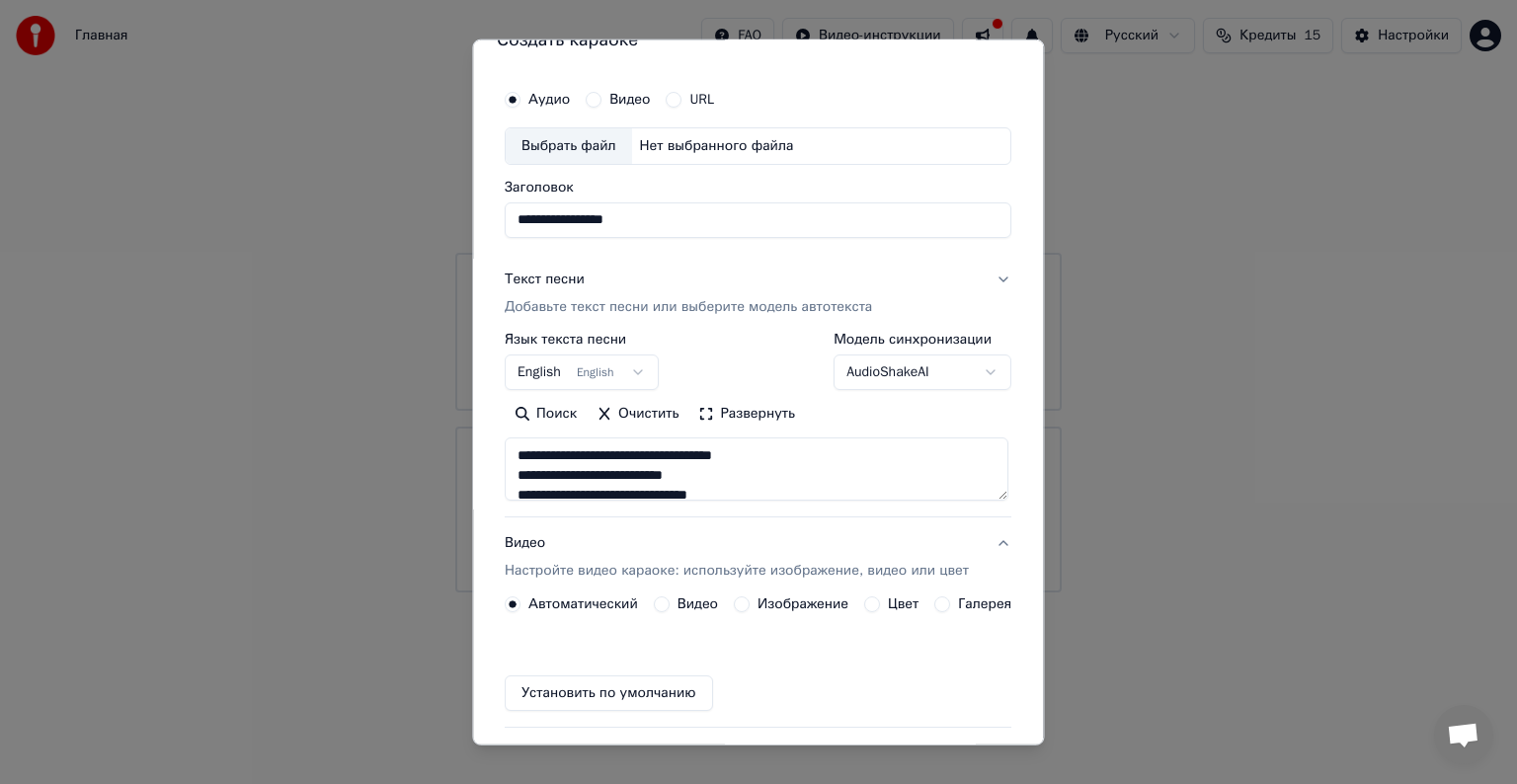scroll, scrollTop: 22, scrollLeft: 0, axis: vertical 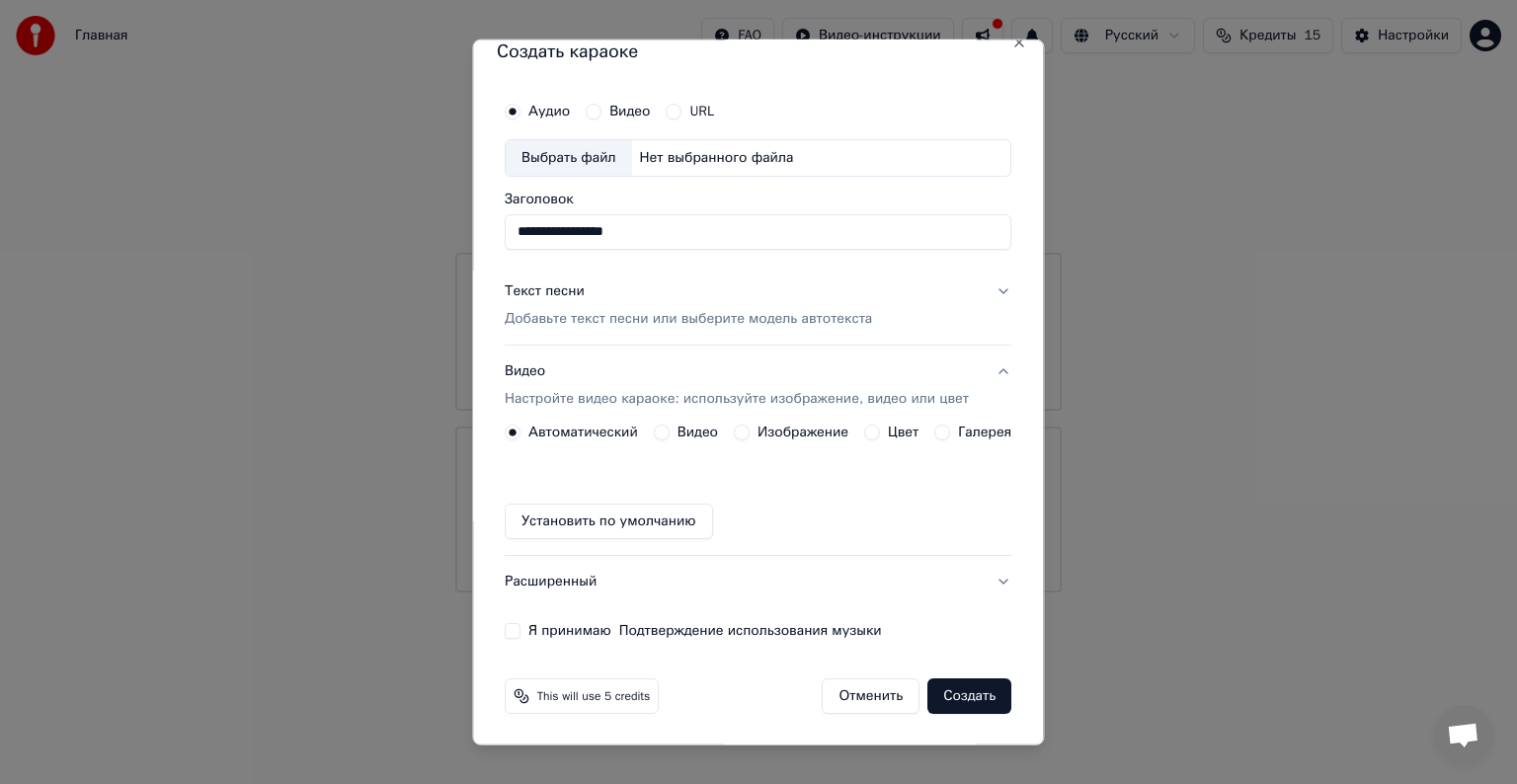 click on "Установить по умолчанию" at bounding box center (608, 521) 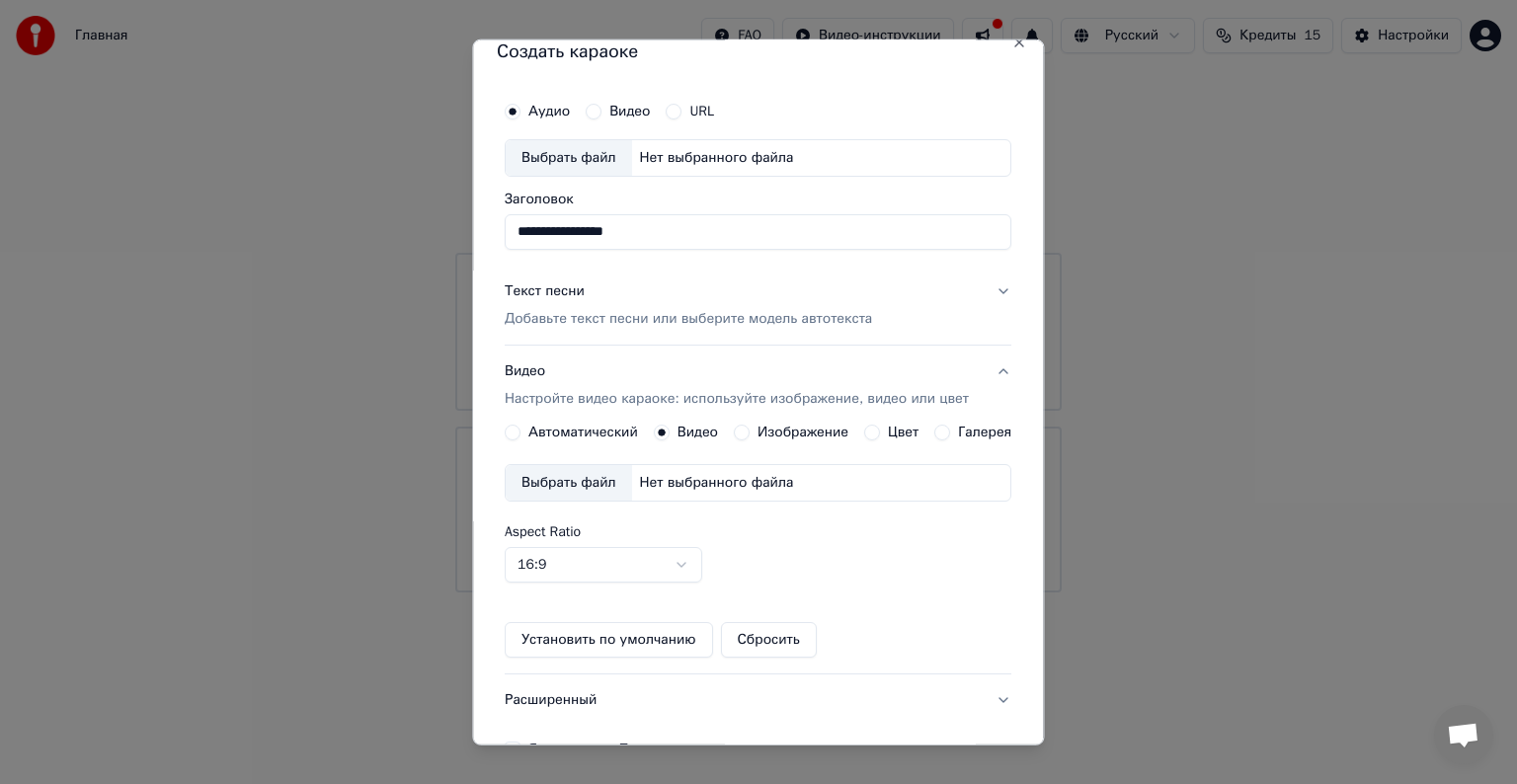 click on "Изображение" at bounding box center [803, 432] 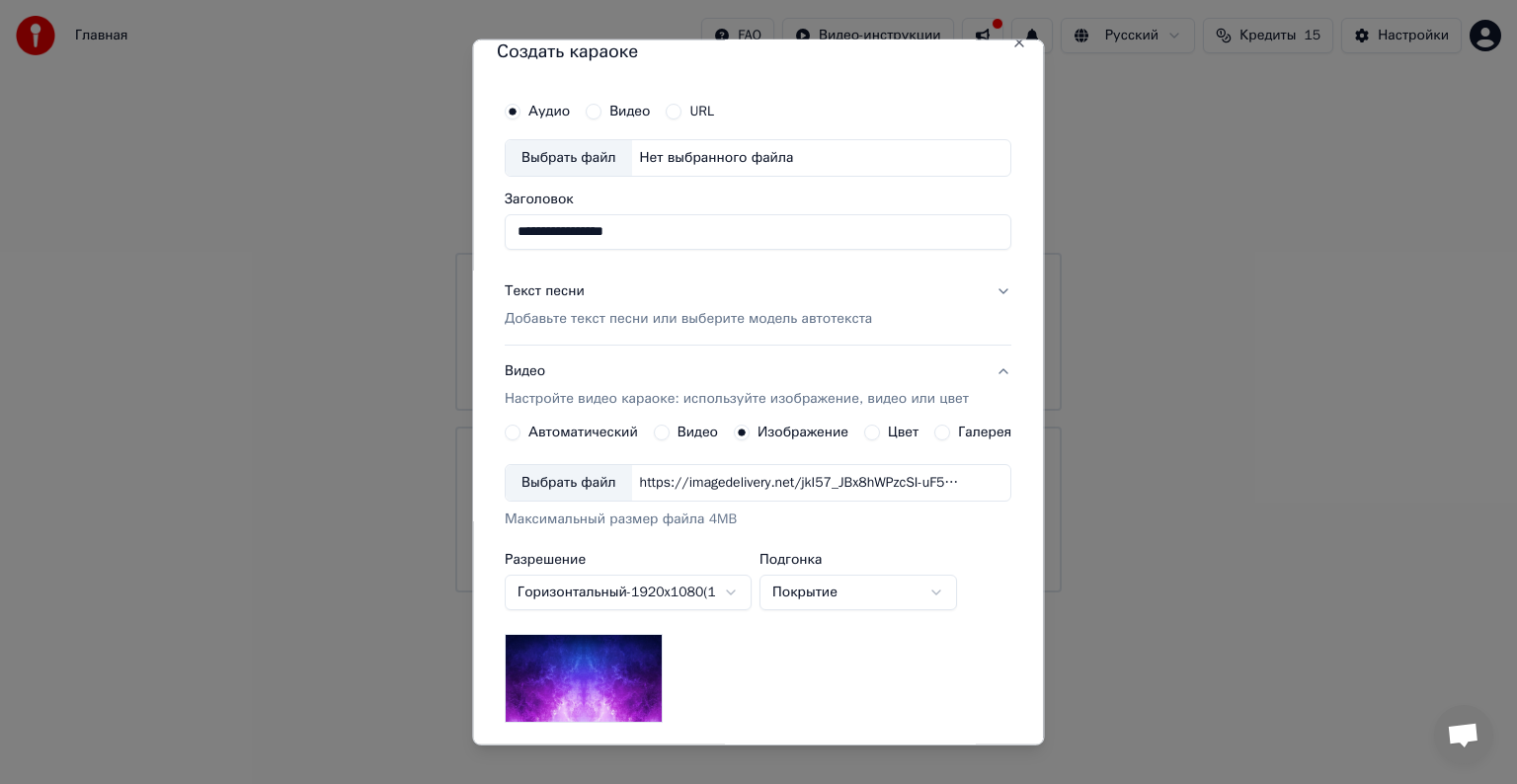 click on "Цвет" at bounding box center [904, 432] 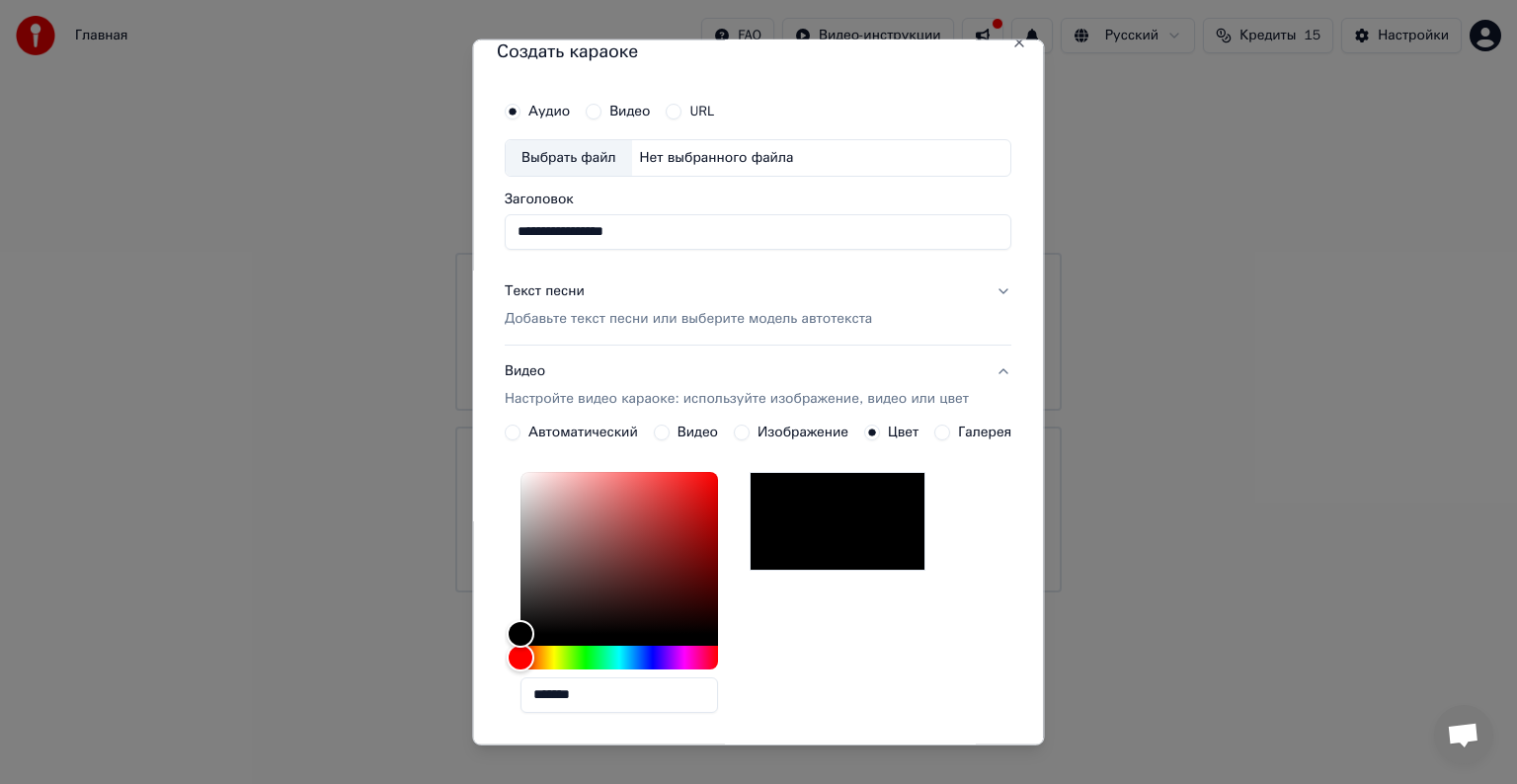 click on "Галерея" at bounding box center [986, 432] 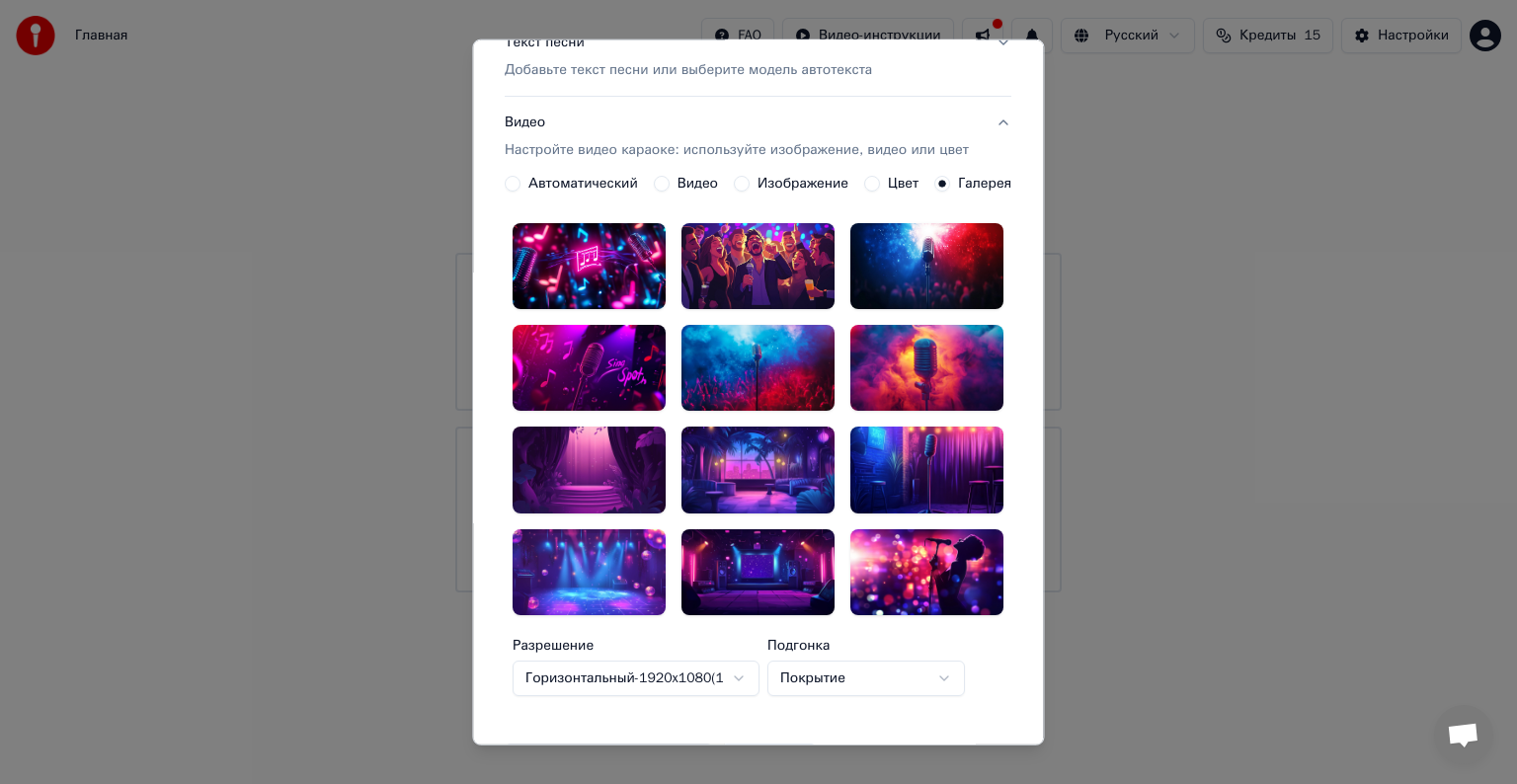 scroll, scrollTop: 318, scrollLeft: 0, axis: vertical 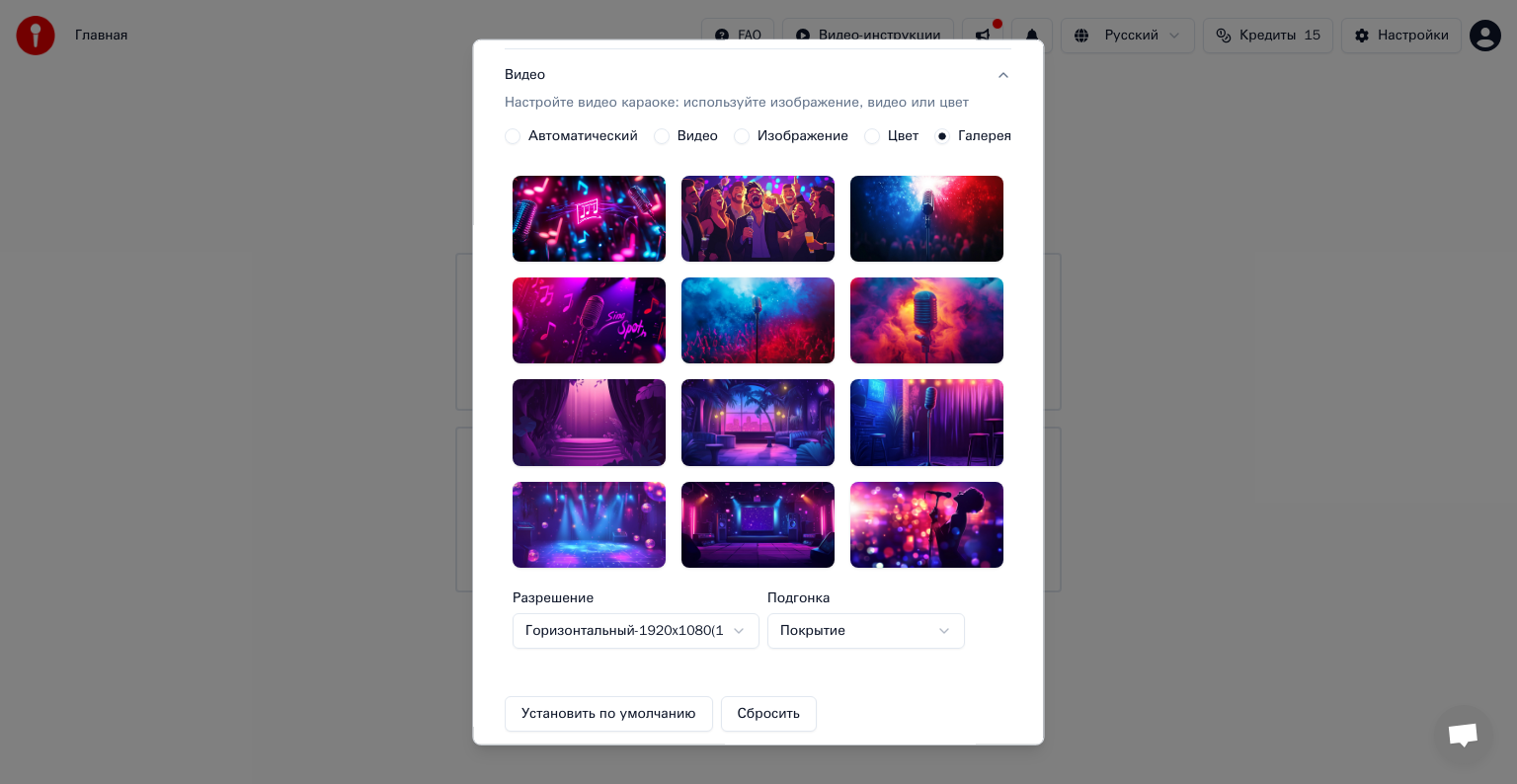 click at bounding box center (927, 523) 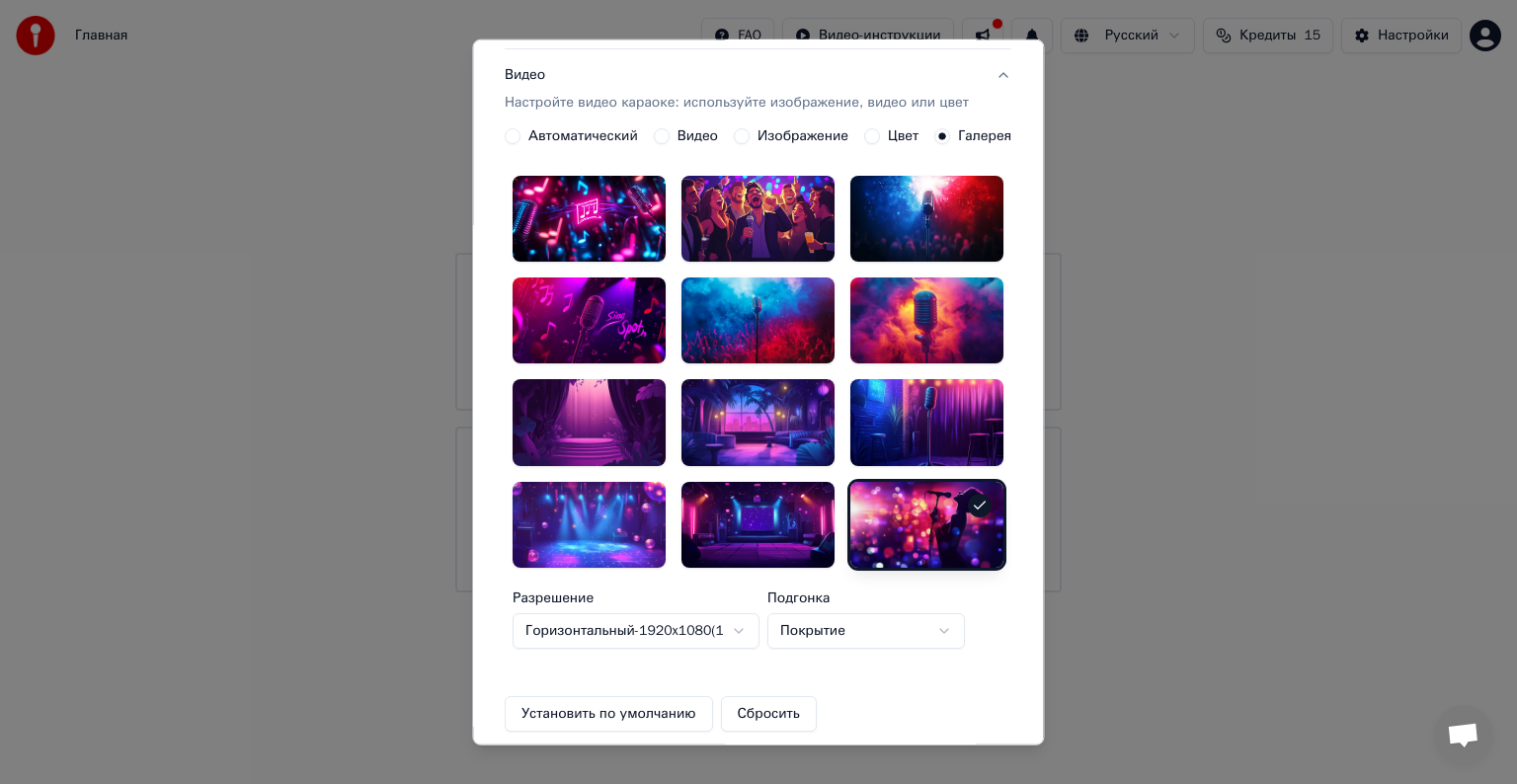 scroll, scrollTop: 508, scrollLeft: 0, axis: vertical 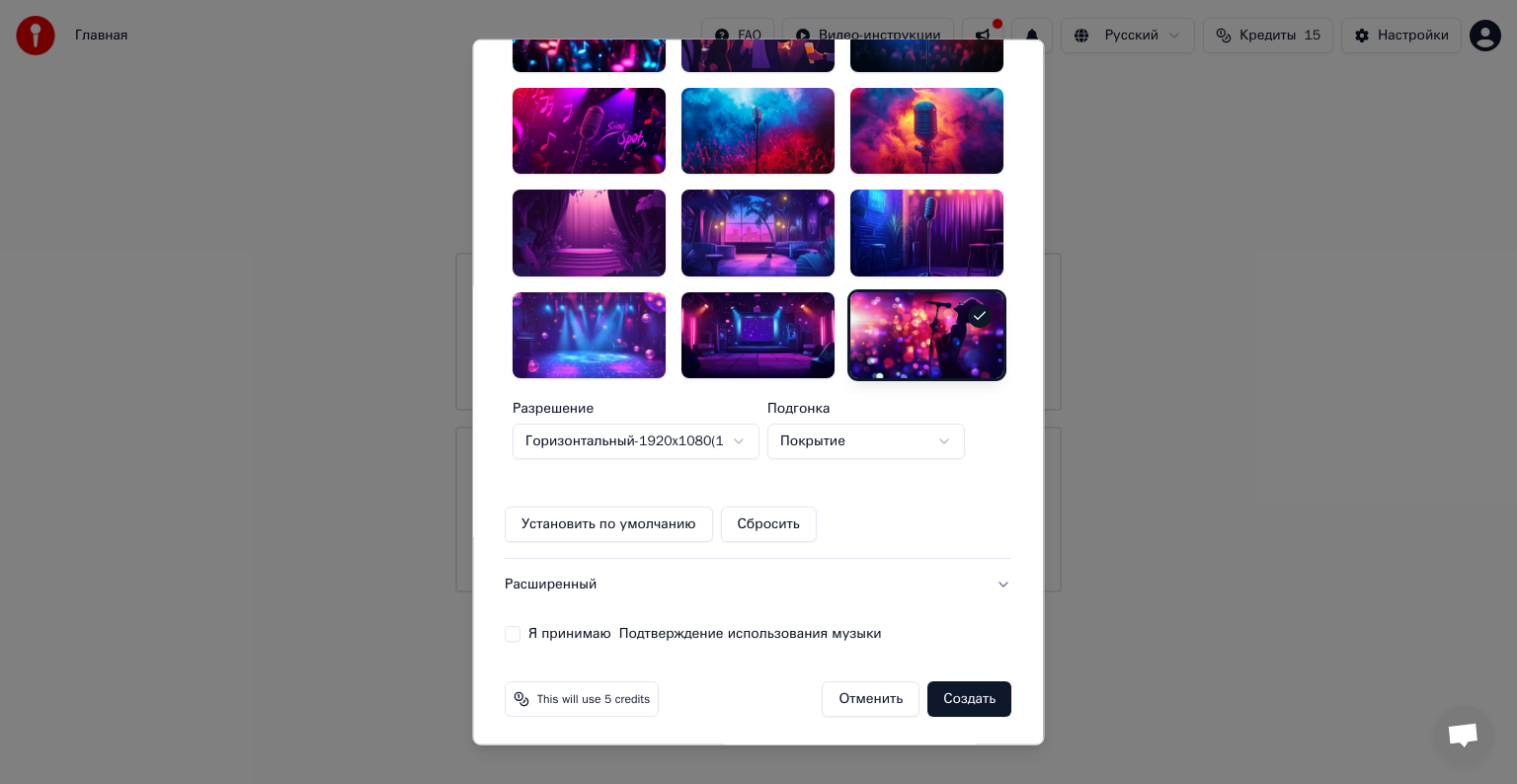 click on "**********" at bounding box center (758, 296) 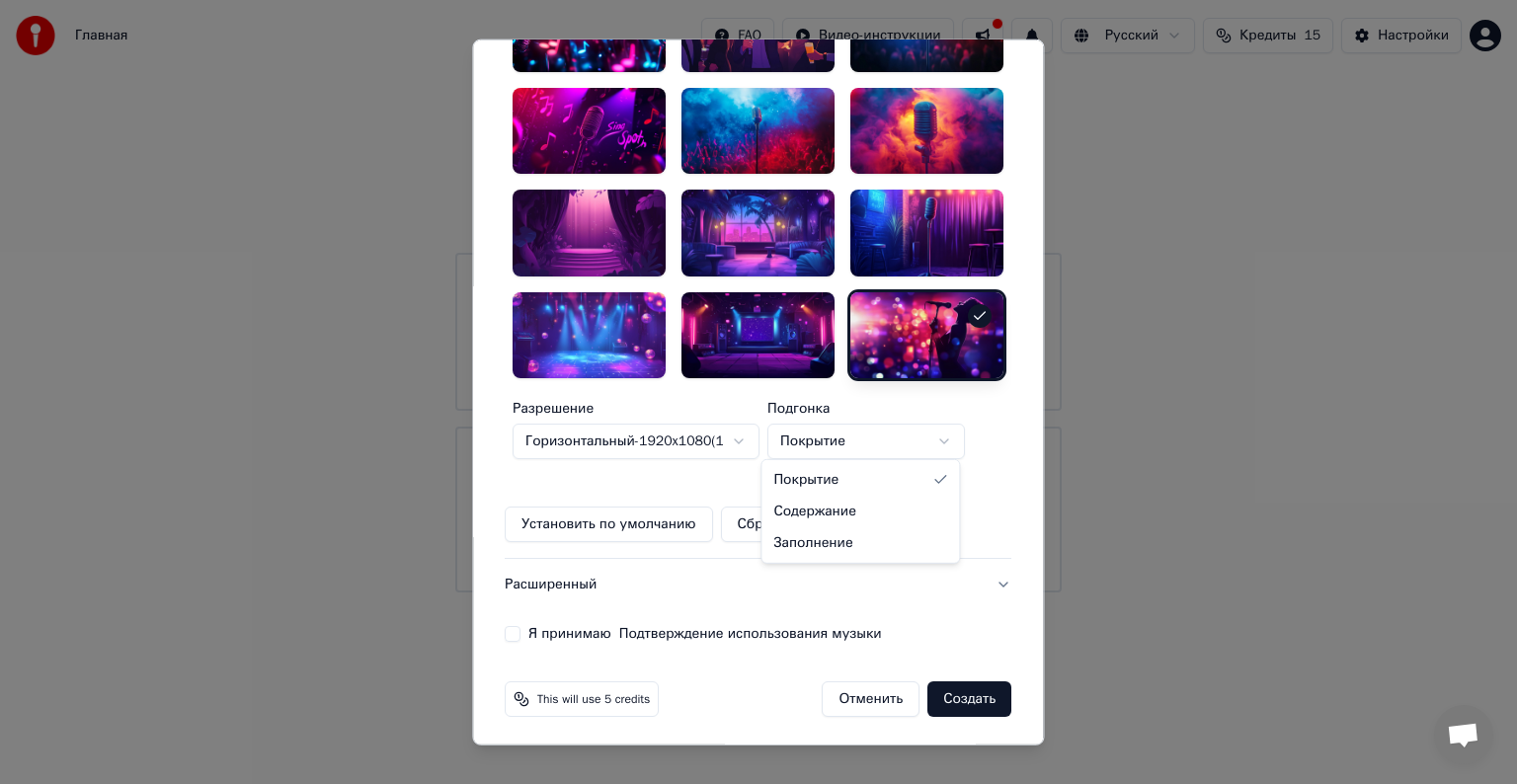 select on "****" 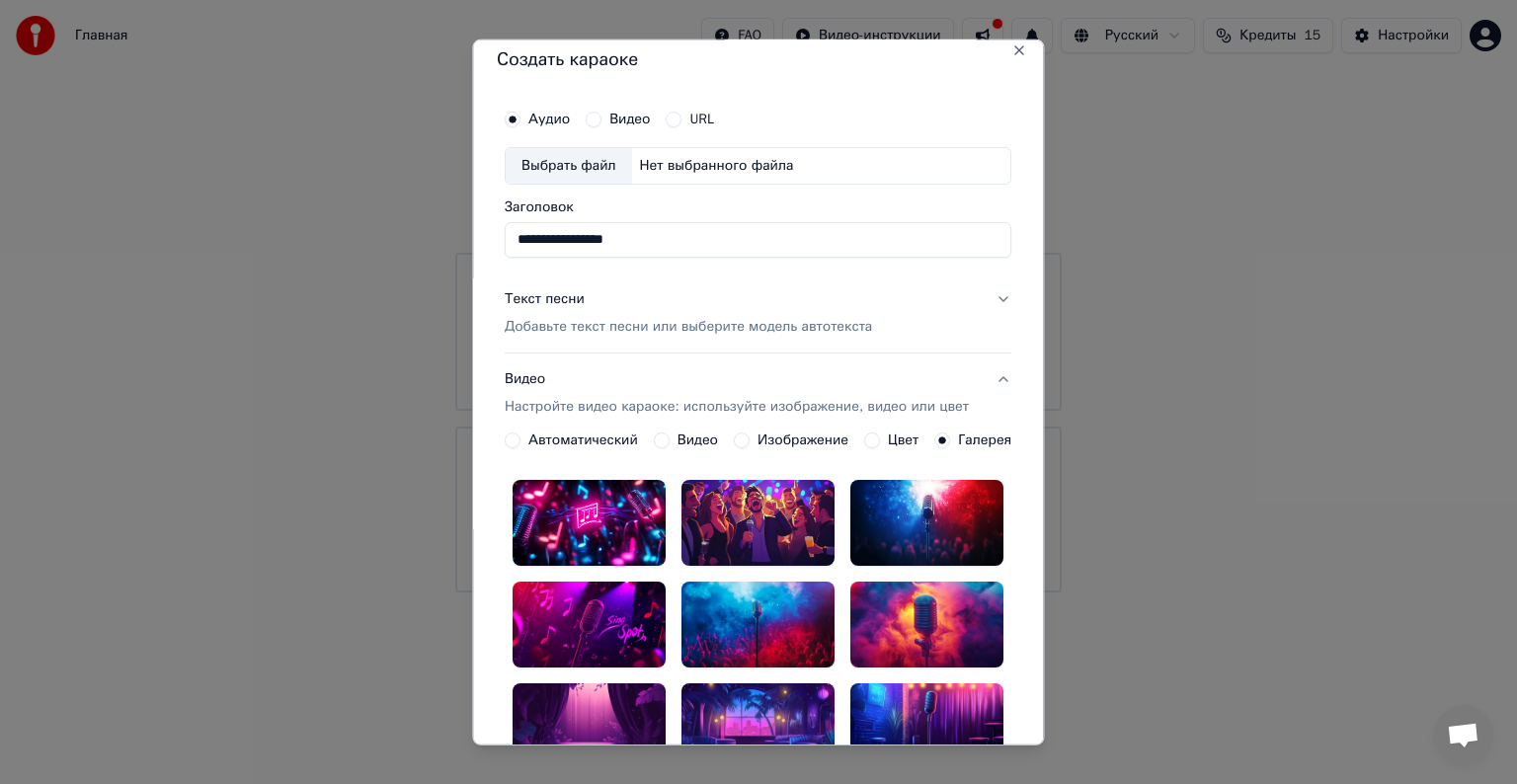 scroll, scrollTop: 0, scrollLeft: 0, axis: both 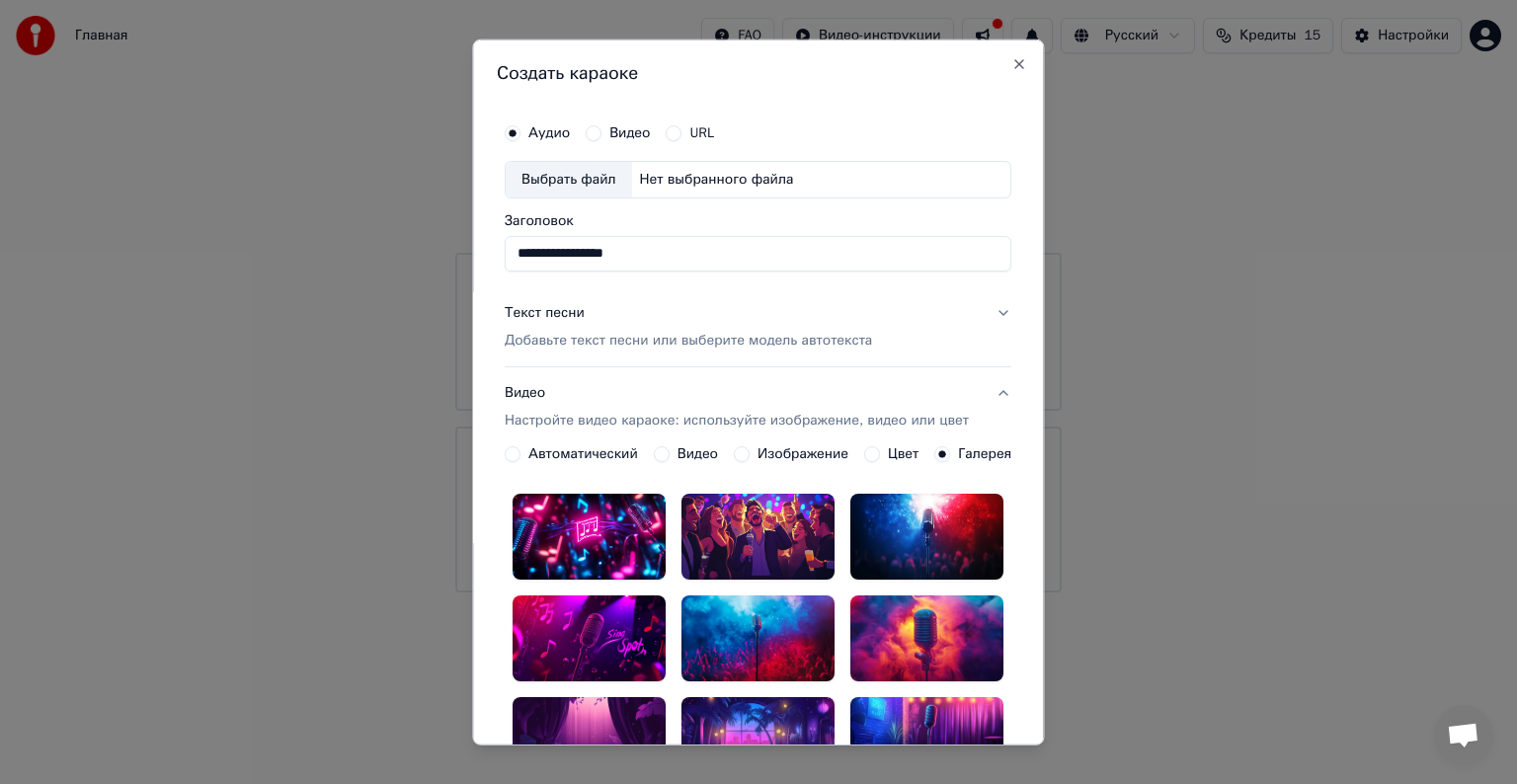 click on "Видео" at bounding box center (595, 133) 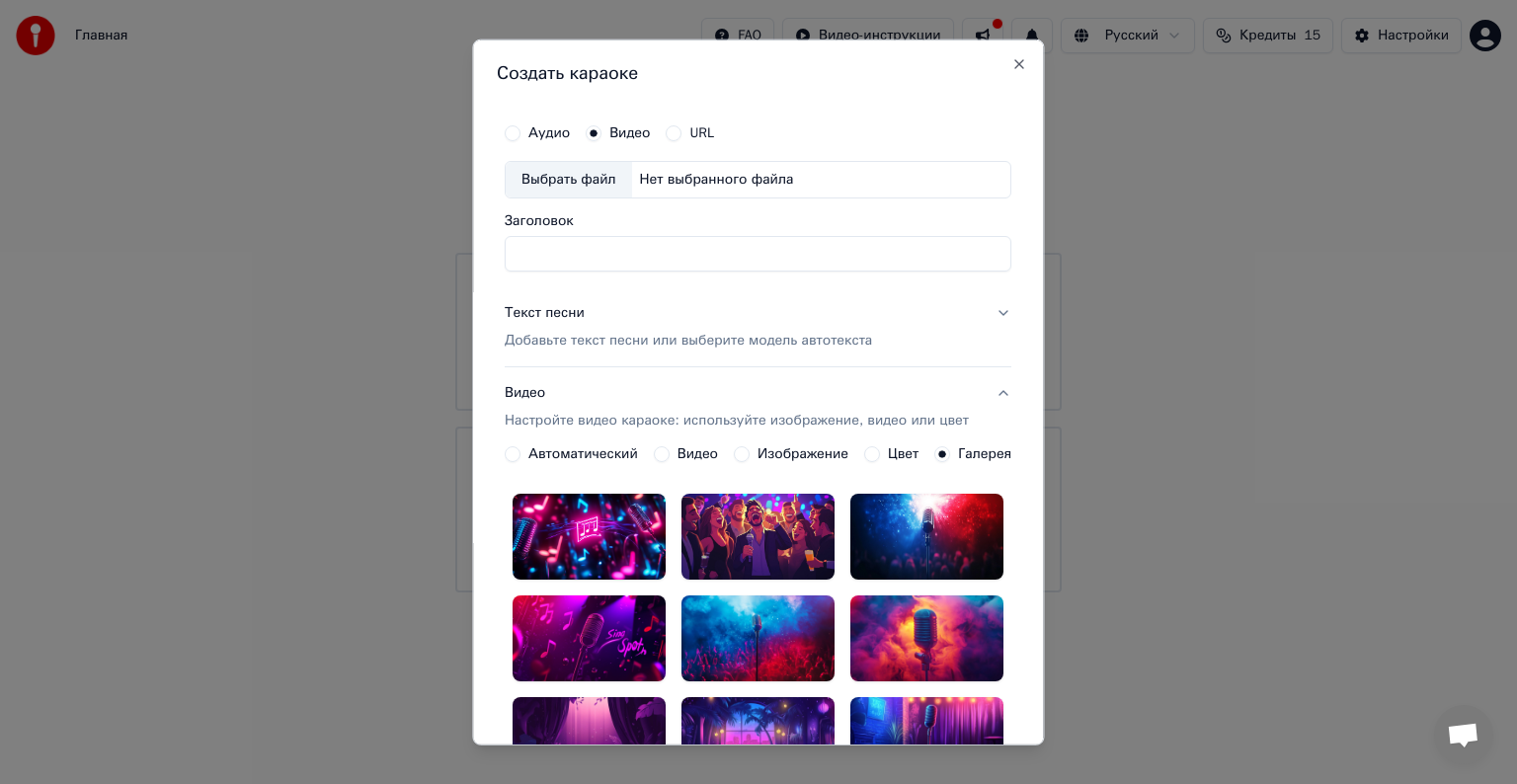 click on "Выбрать файл Нет выбранного файла" at bounding box center (758, 180) 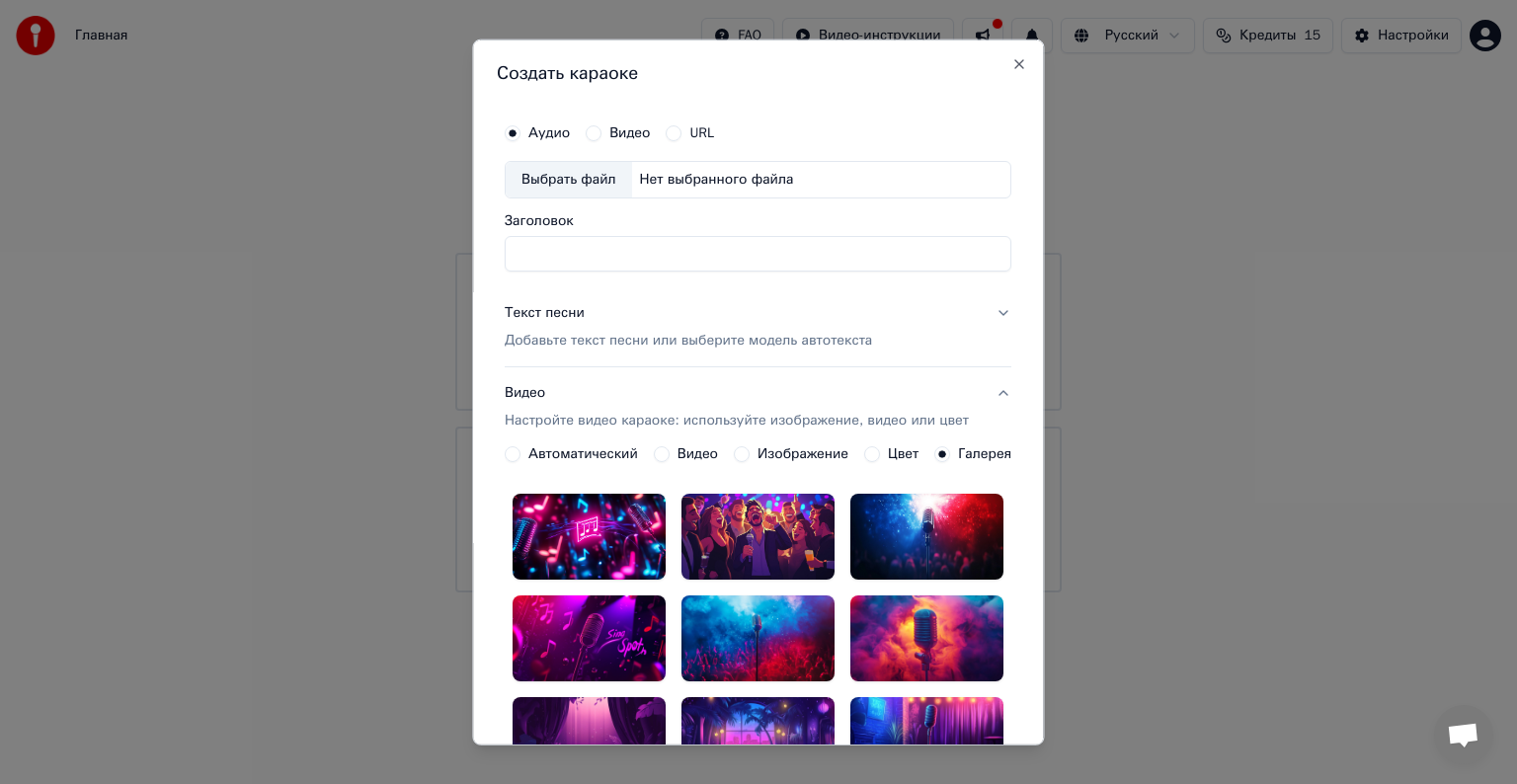 click on "Нет выбранного файла" at bounding box center (717, 180) 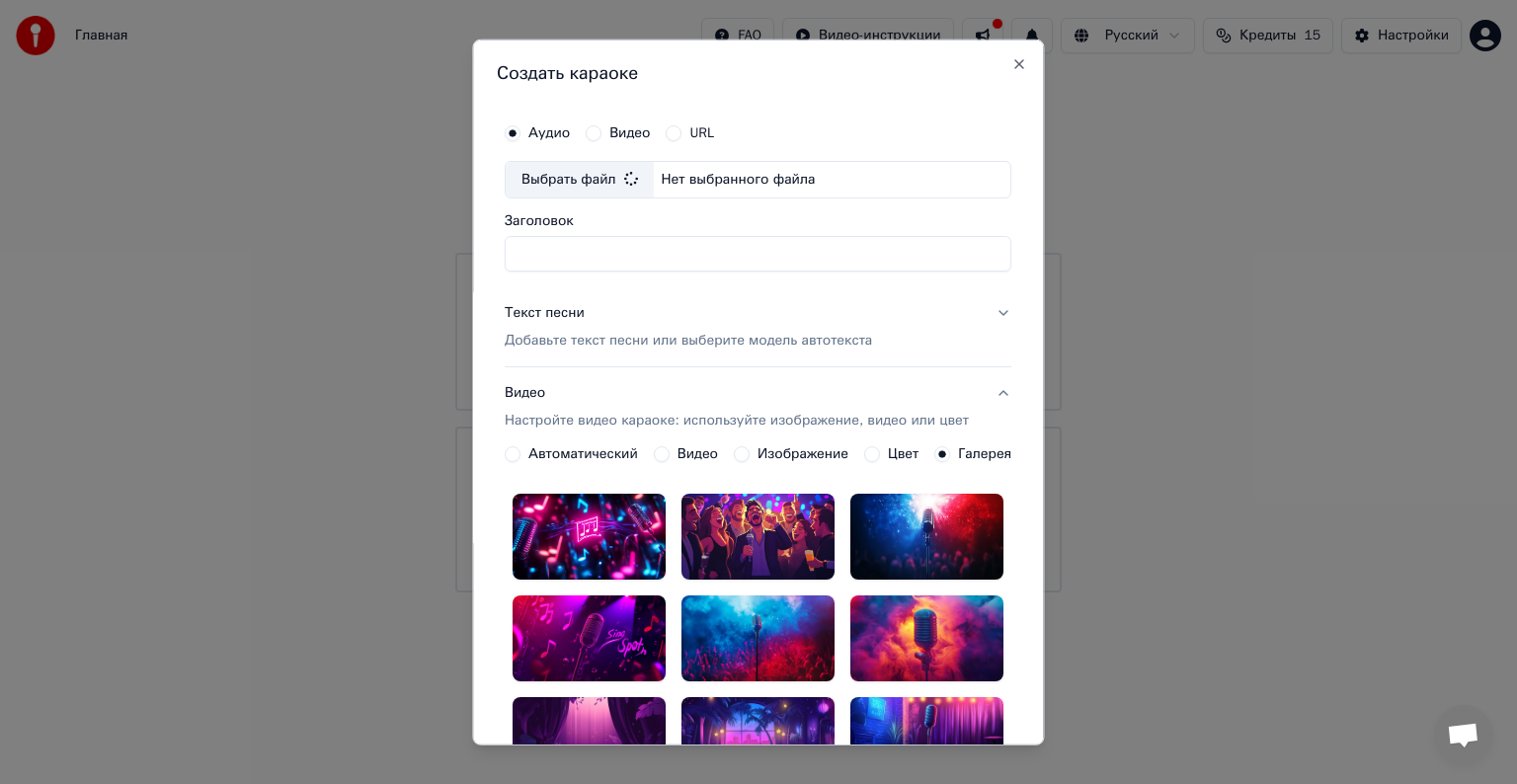 type on "**********" 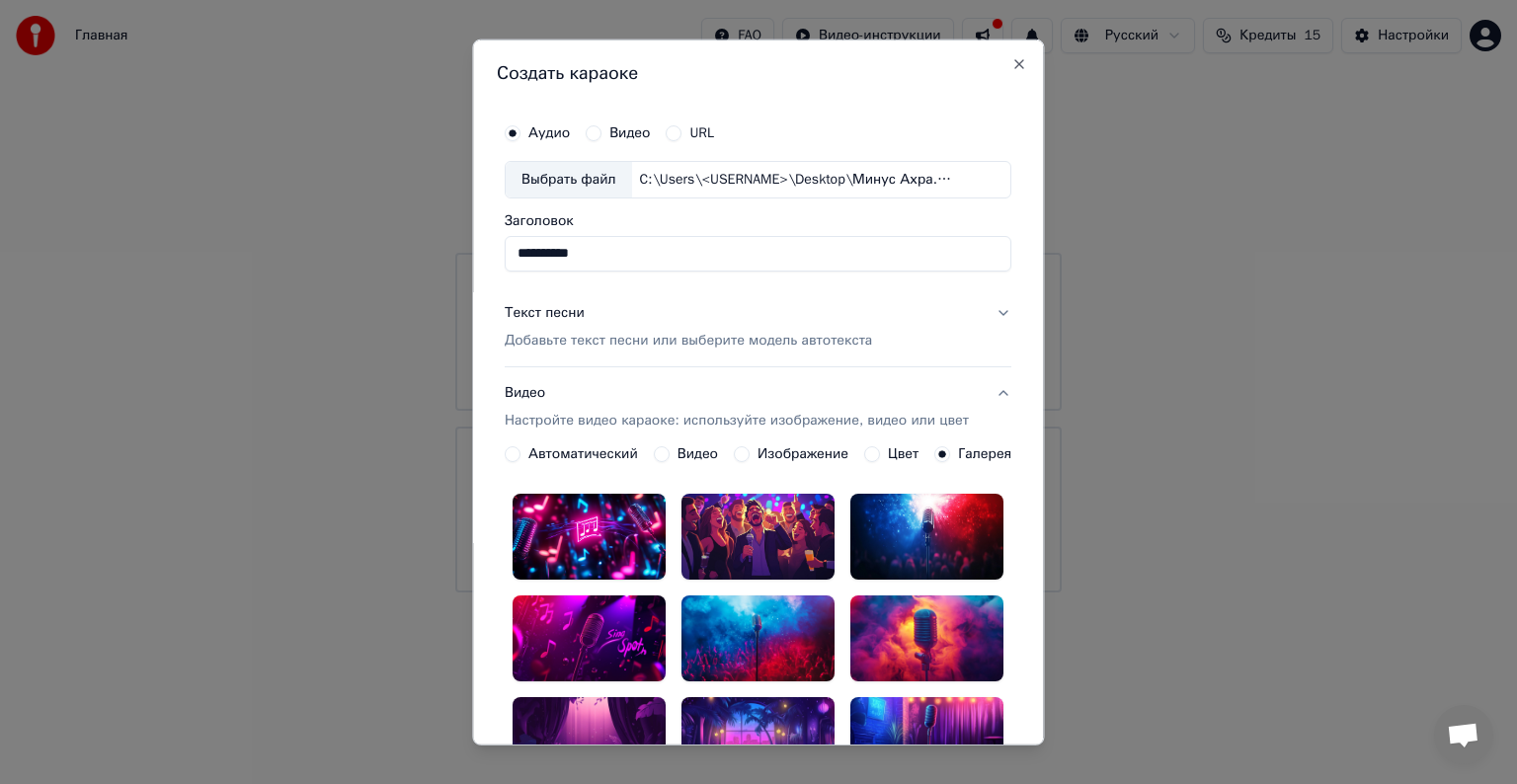 click on "Текст песни" at bounding box center [544, 313] 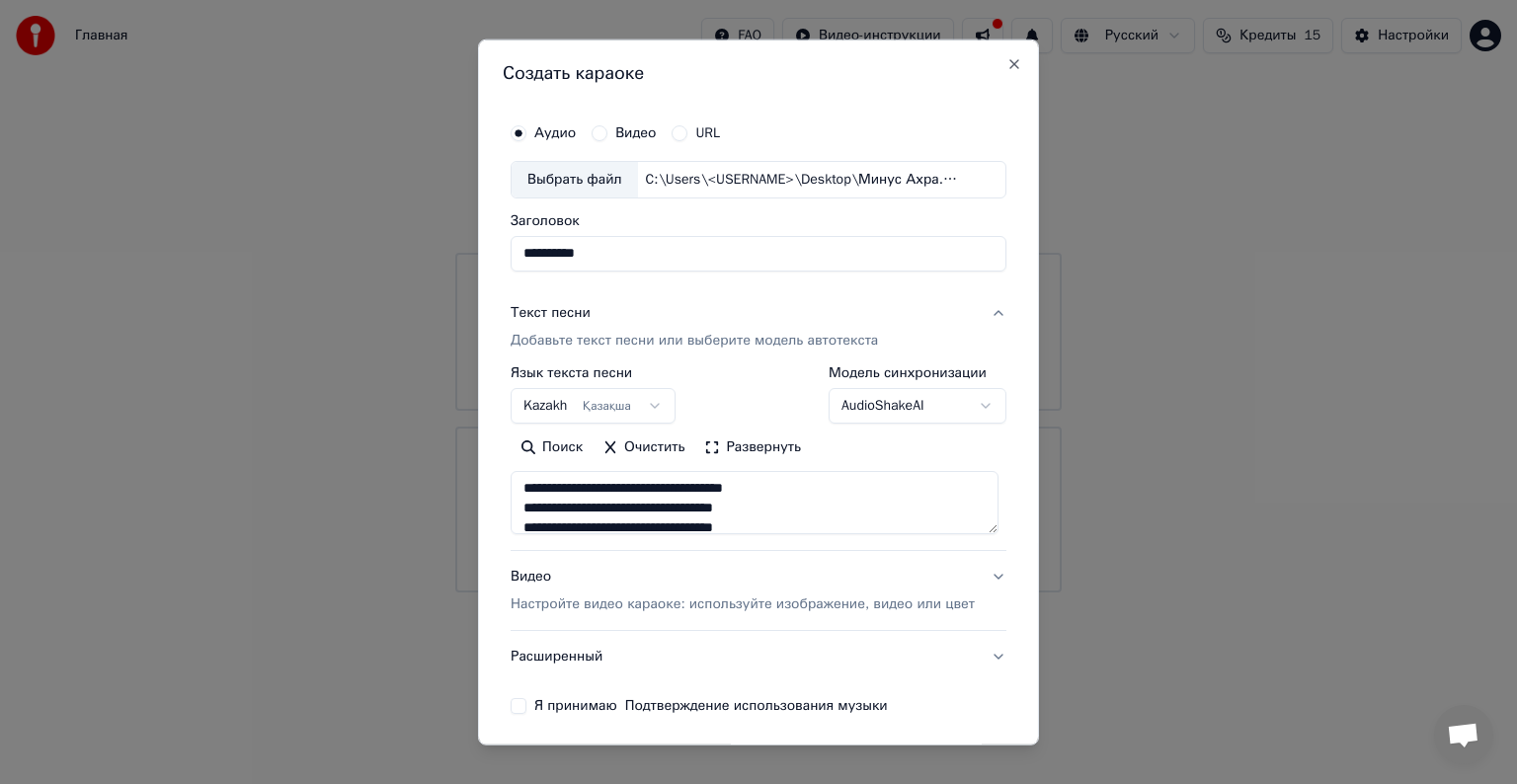 scroll, scrollTop: 395, scrollLeft: 0, axis: vertical 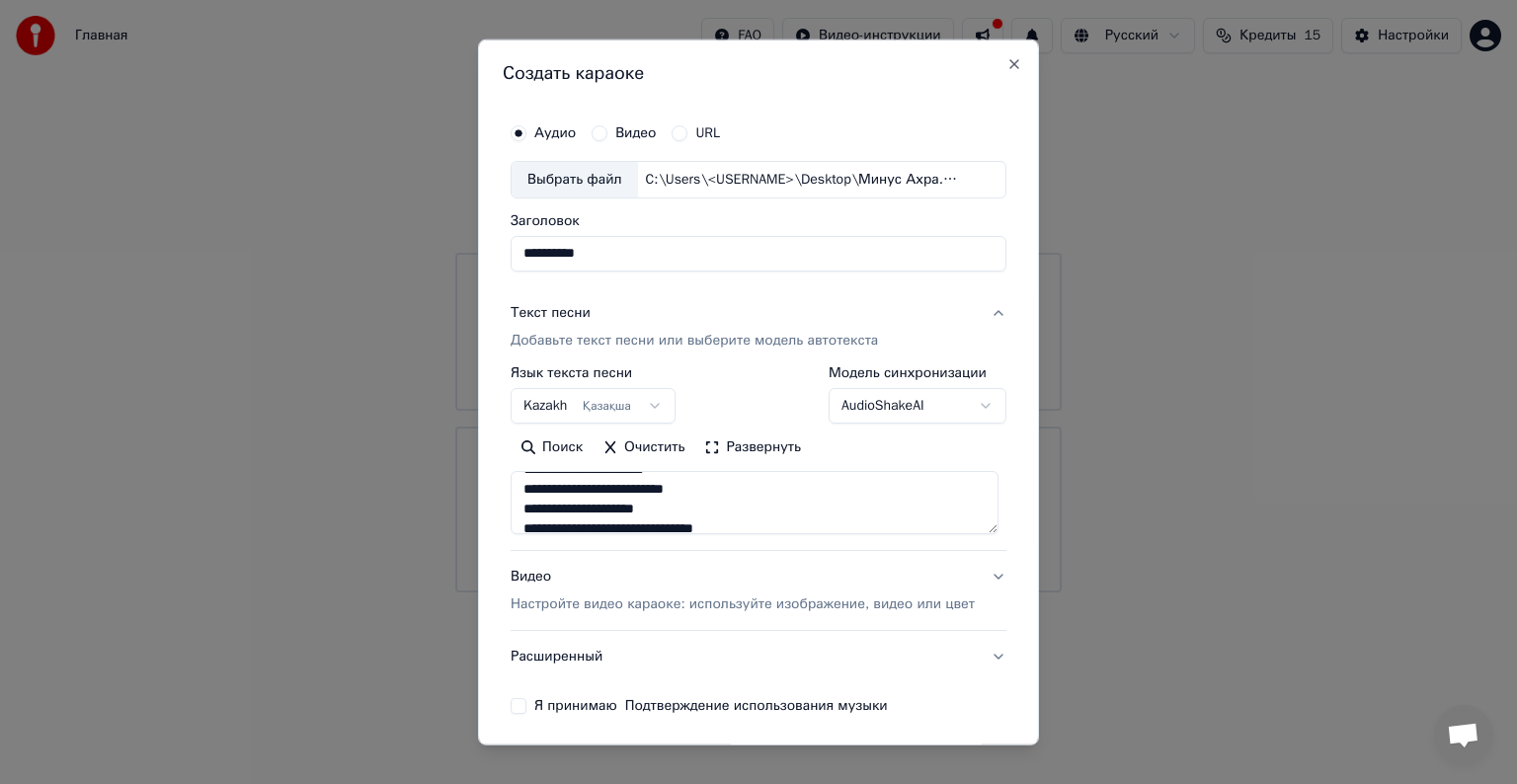 click on "Kazakh Қазақша" at bounding box center (593, 406) 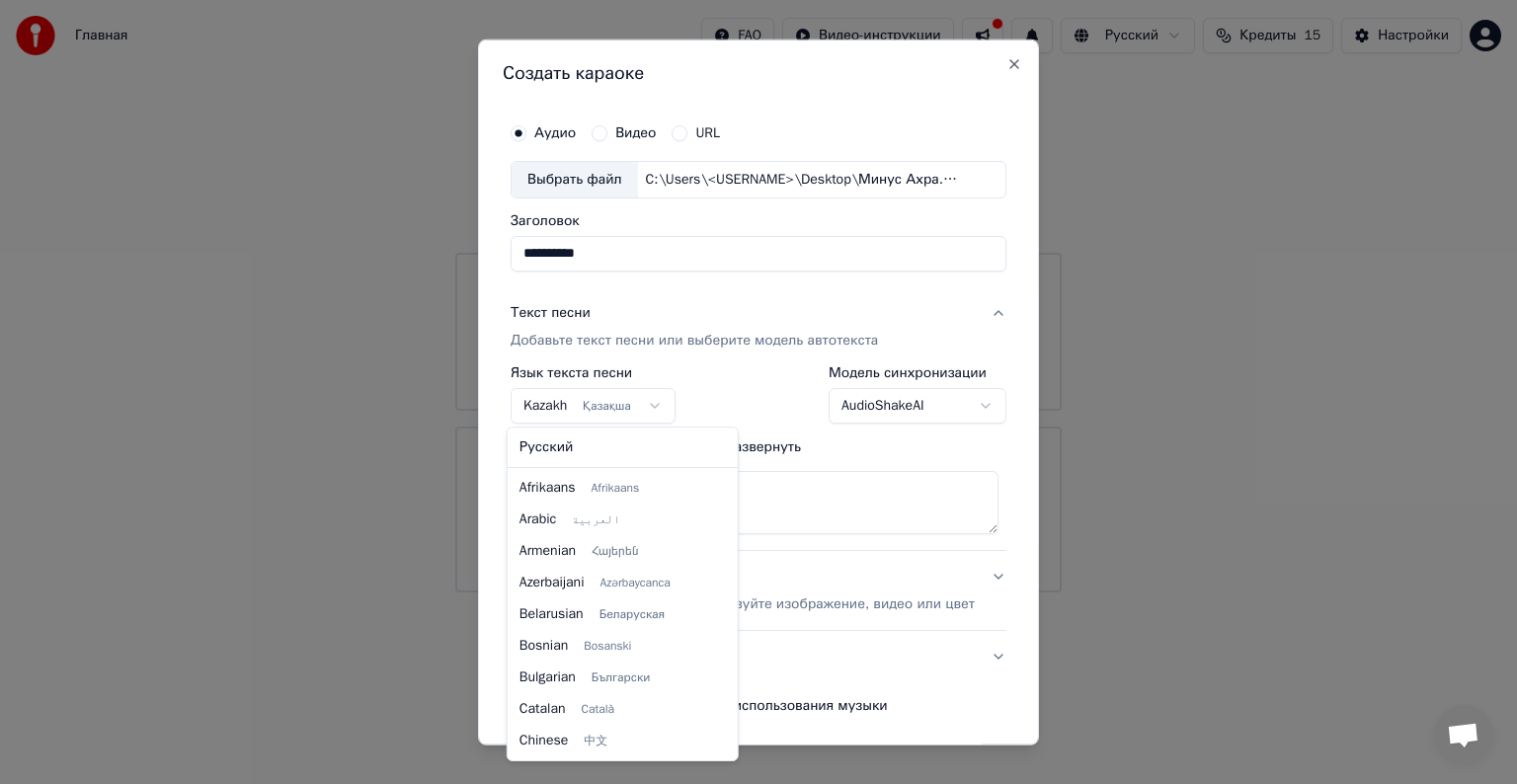 scroll, scrollTop: 664, scrollLeft: 0, axis: vertical 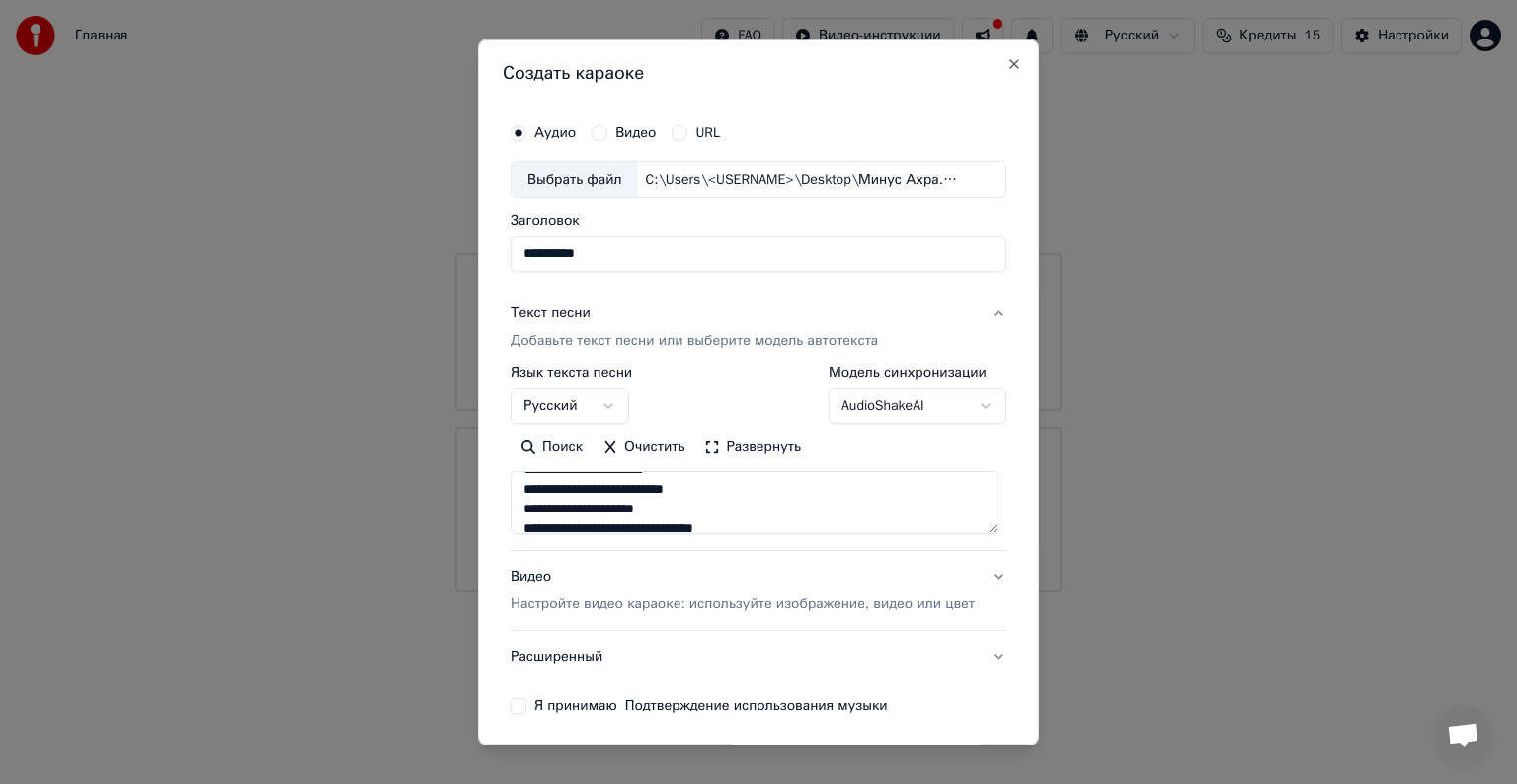 click on "**********" at bounding box center [758, 296] 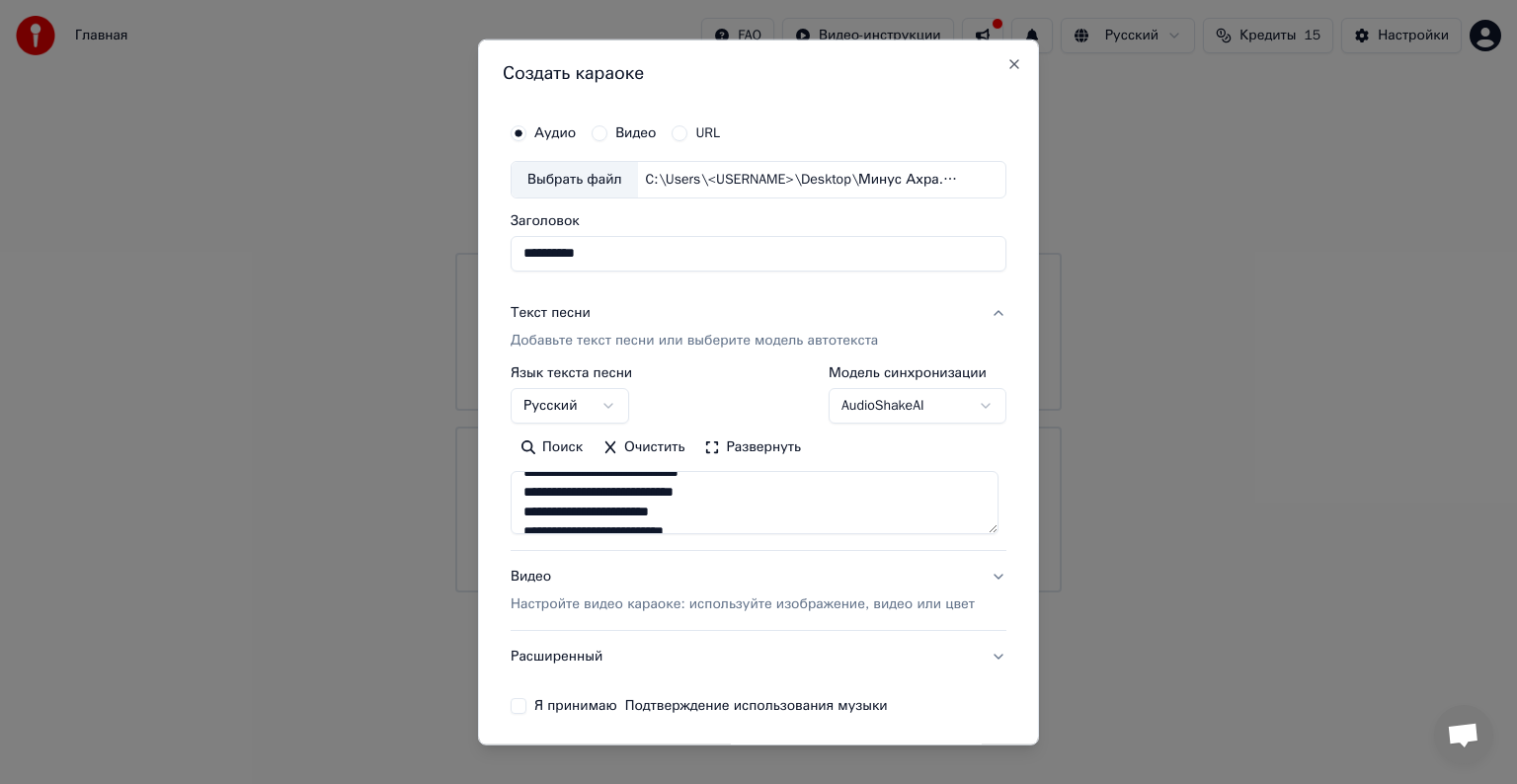 scroll, scrollTop: 743, scrollLeft: 0, axis: vertical 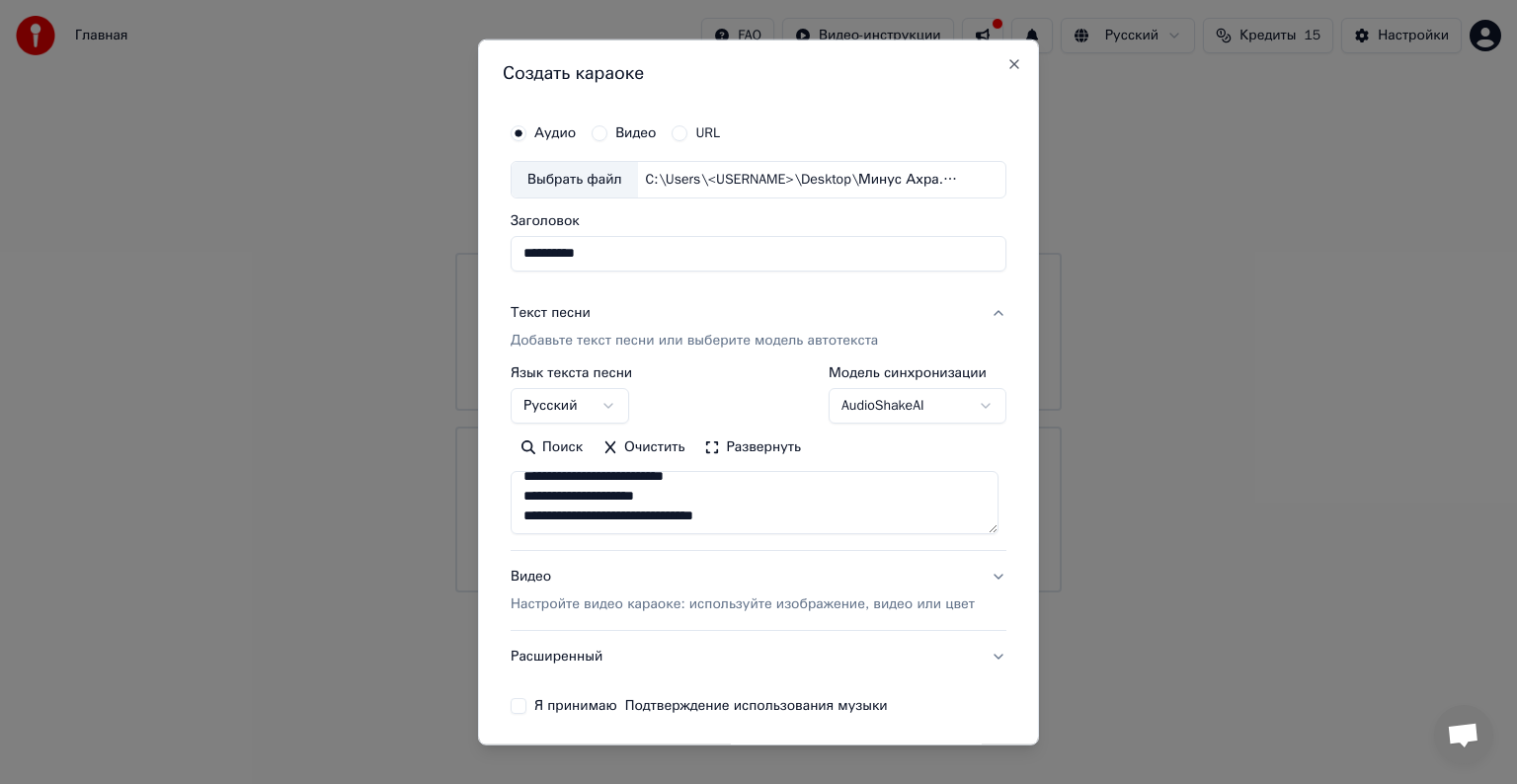 click on "**********" at bounding box center (758, 296) 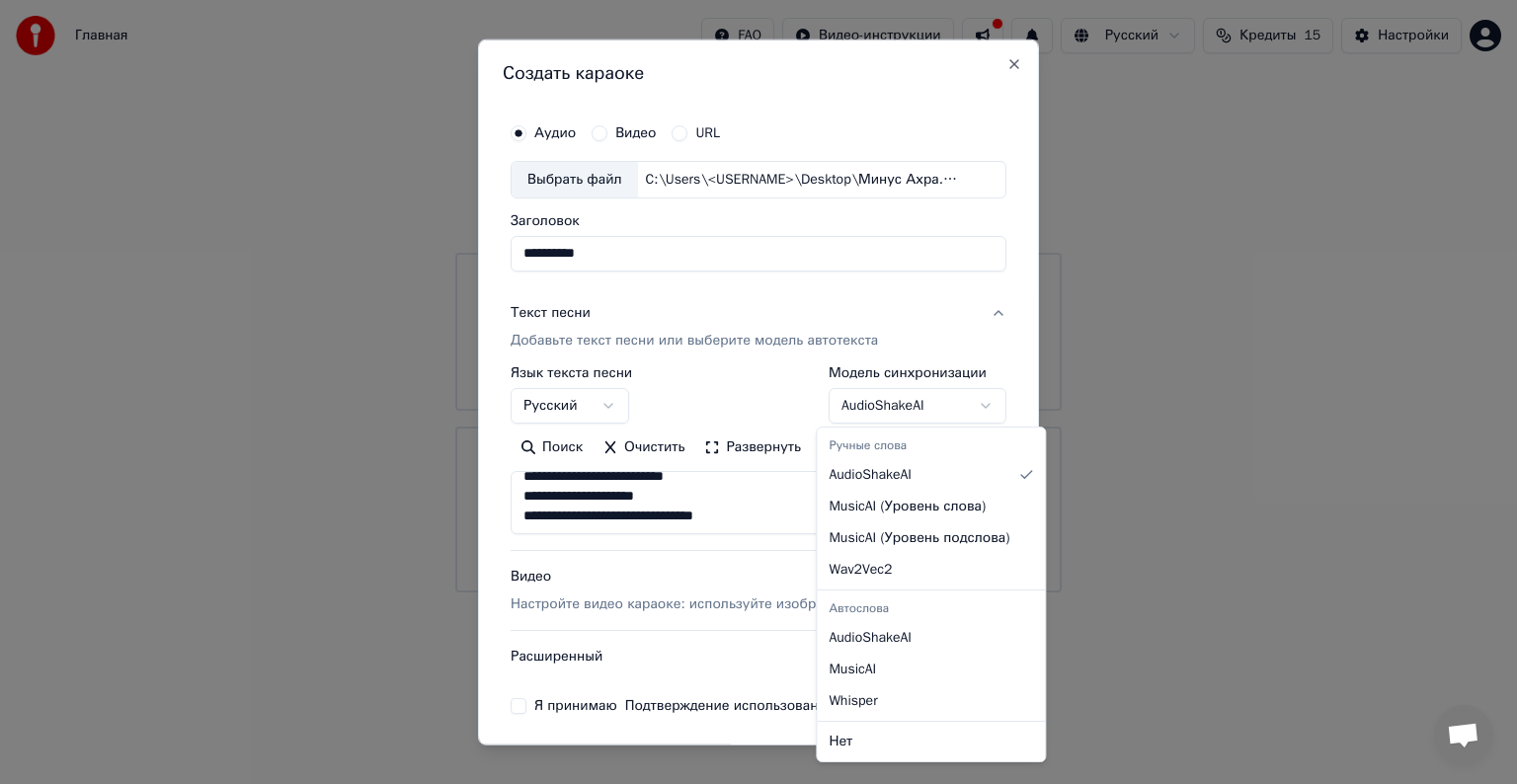 click on "**********" at bounding box center (758, 296) 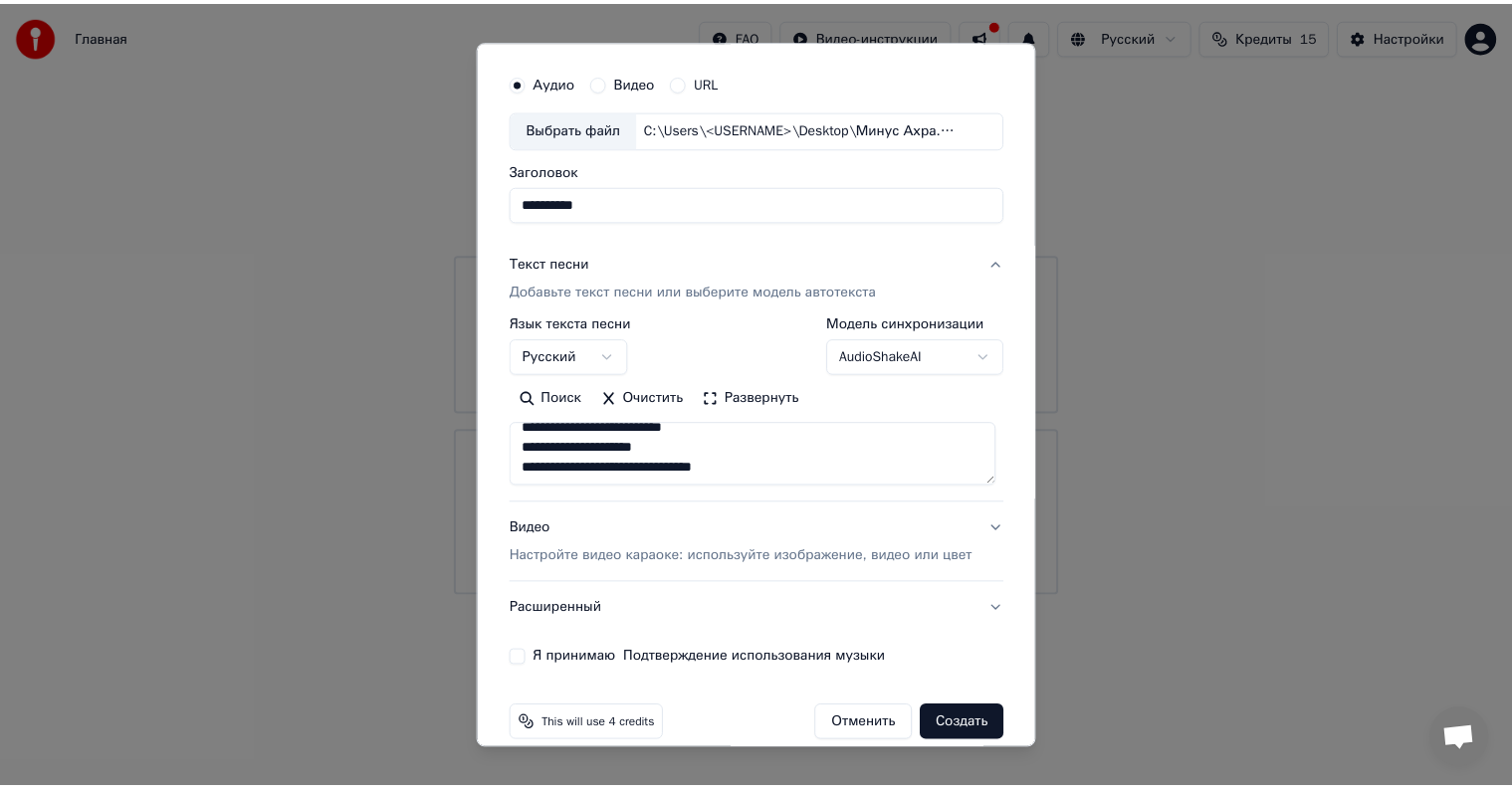 scroll, scrollTop: 76, scrollLeft: 0, axis: vertical 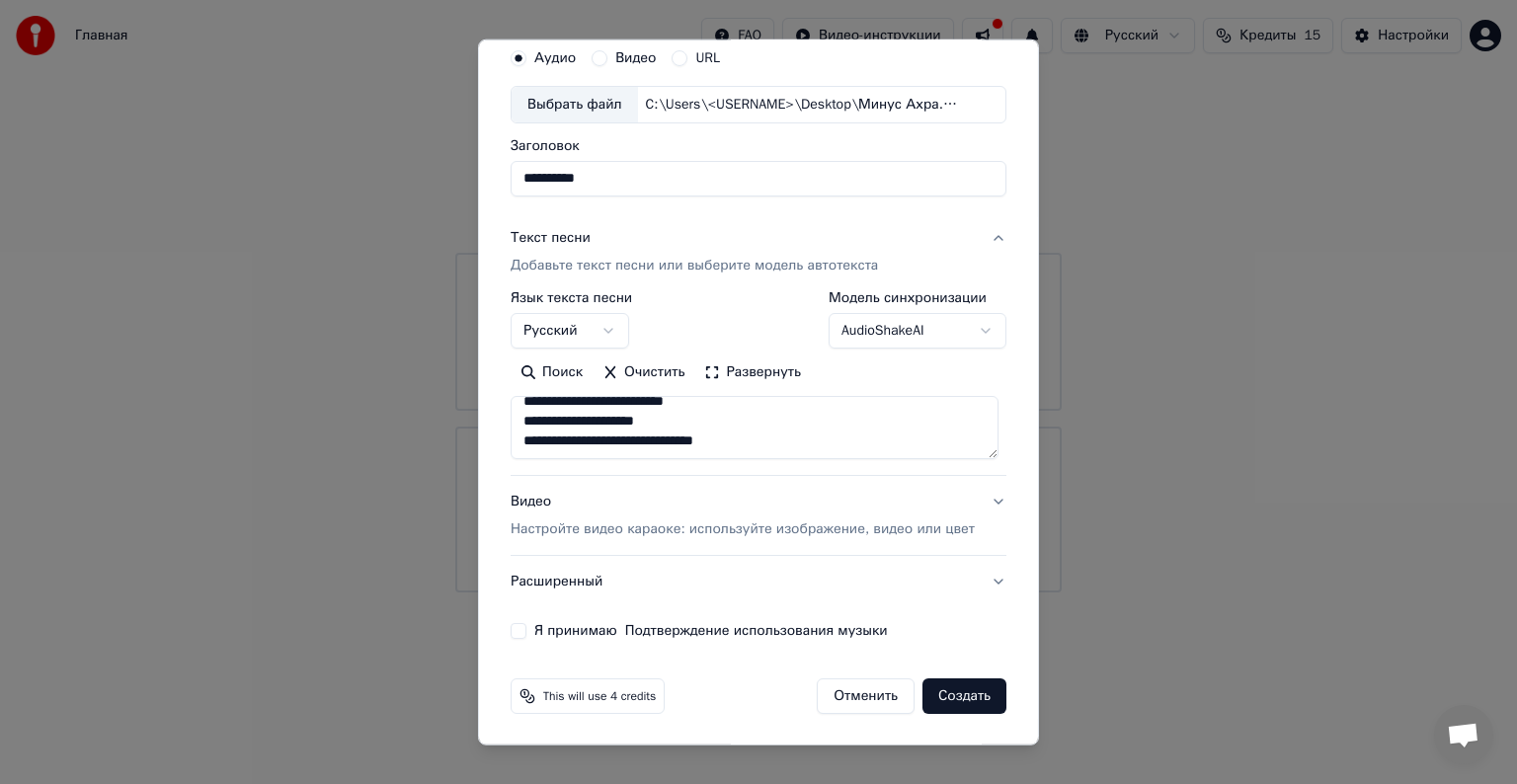 click on "Я принимаю   Подтверждение использования музыки" at bounding box center (519, 631) 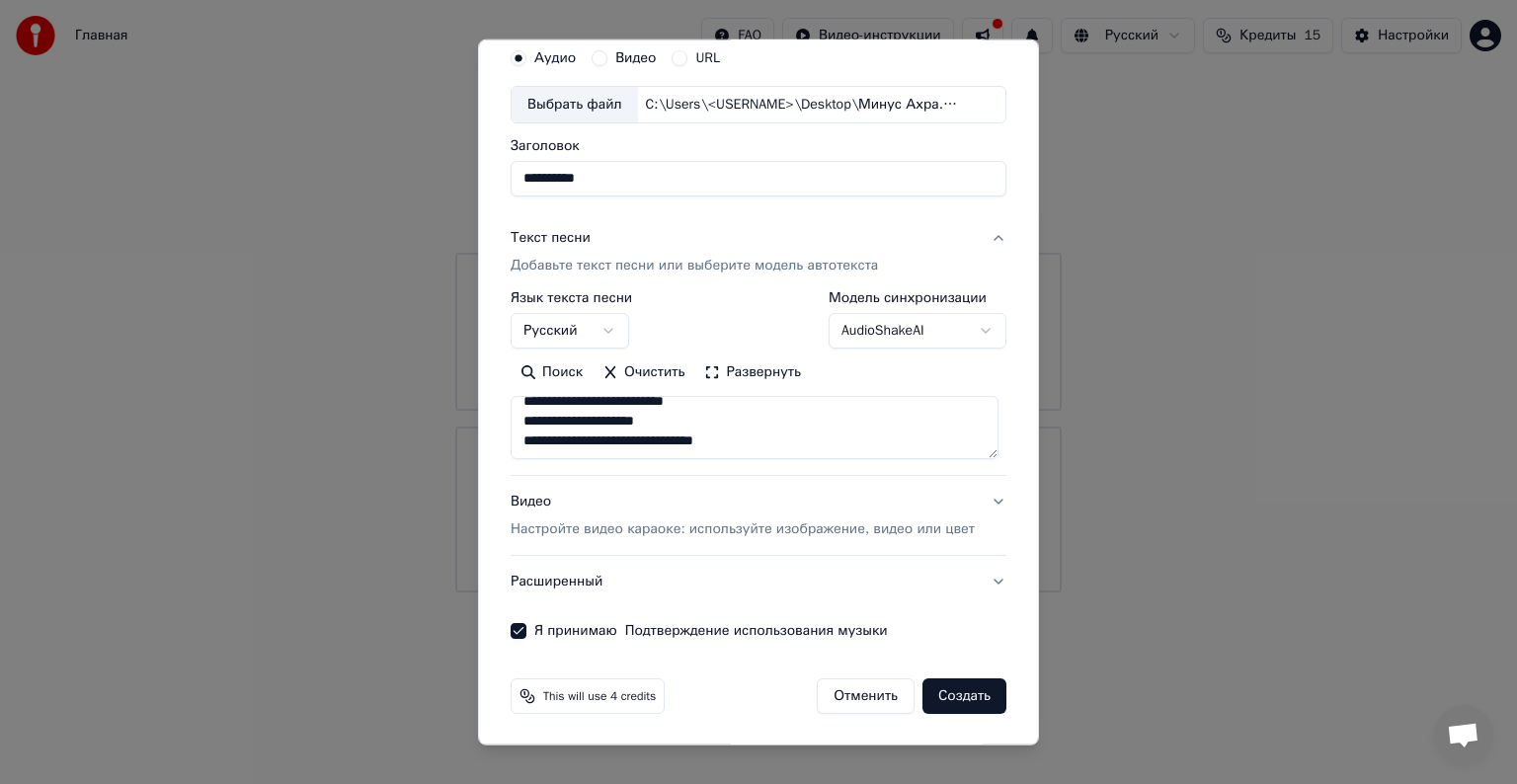 click on "Создать" at bounding box center [964, 696] 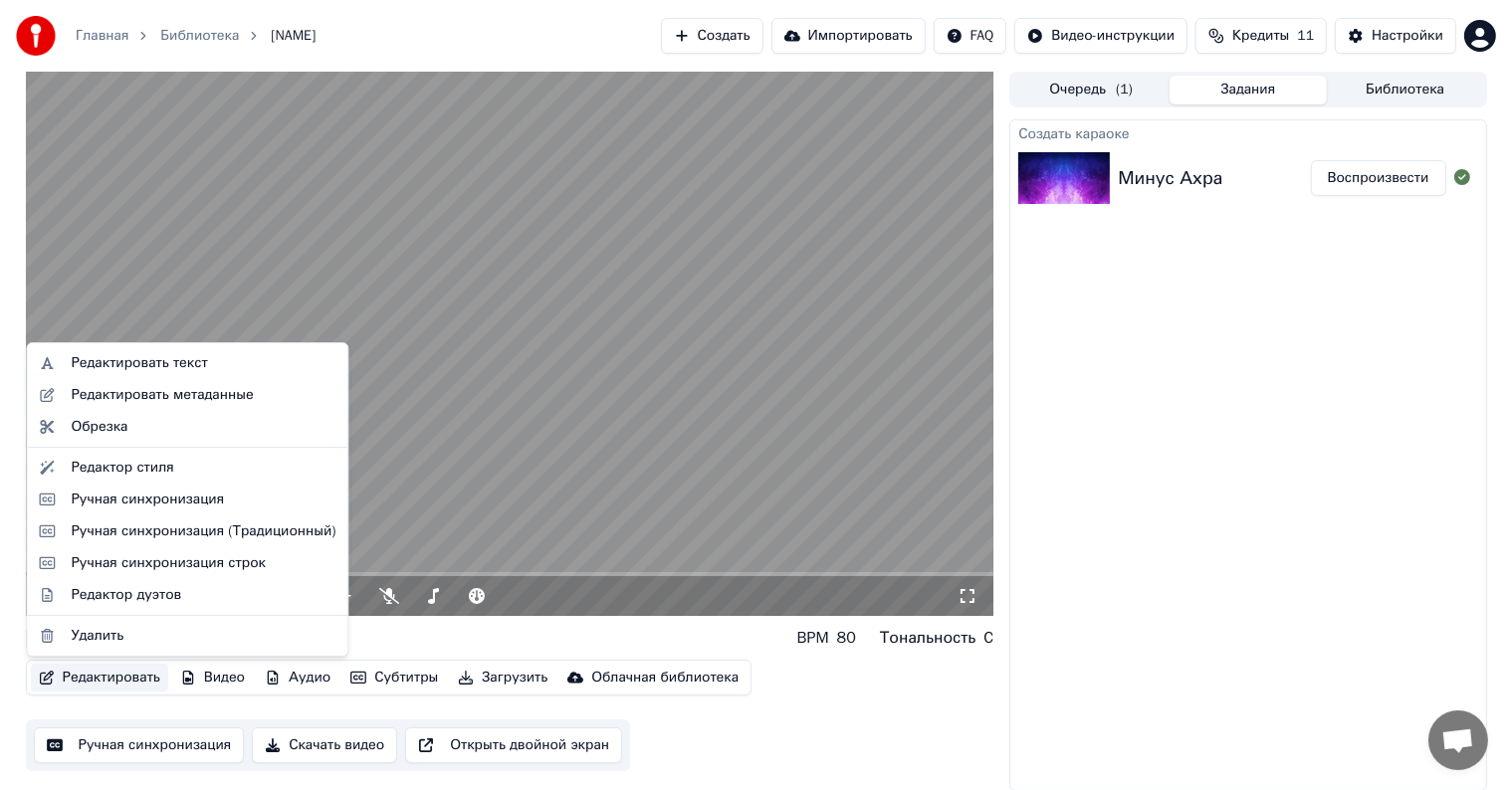 click on "Редактировать" at bounding box center [100, 678] 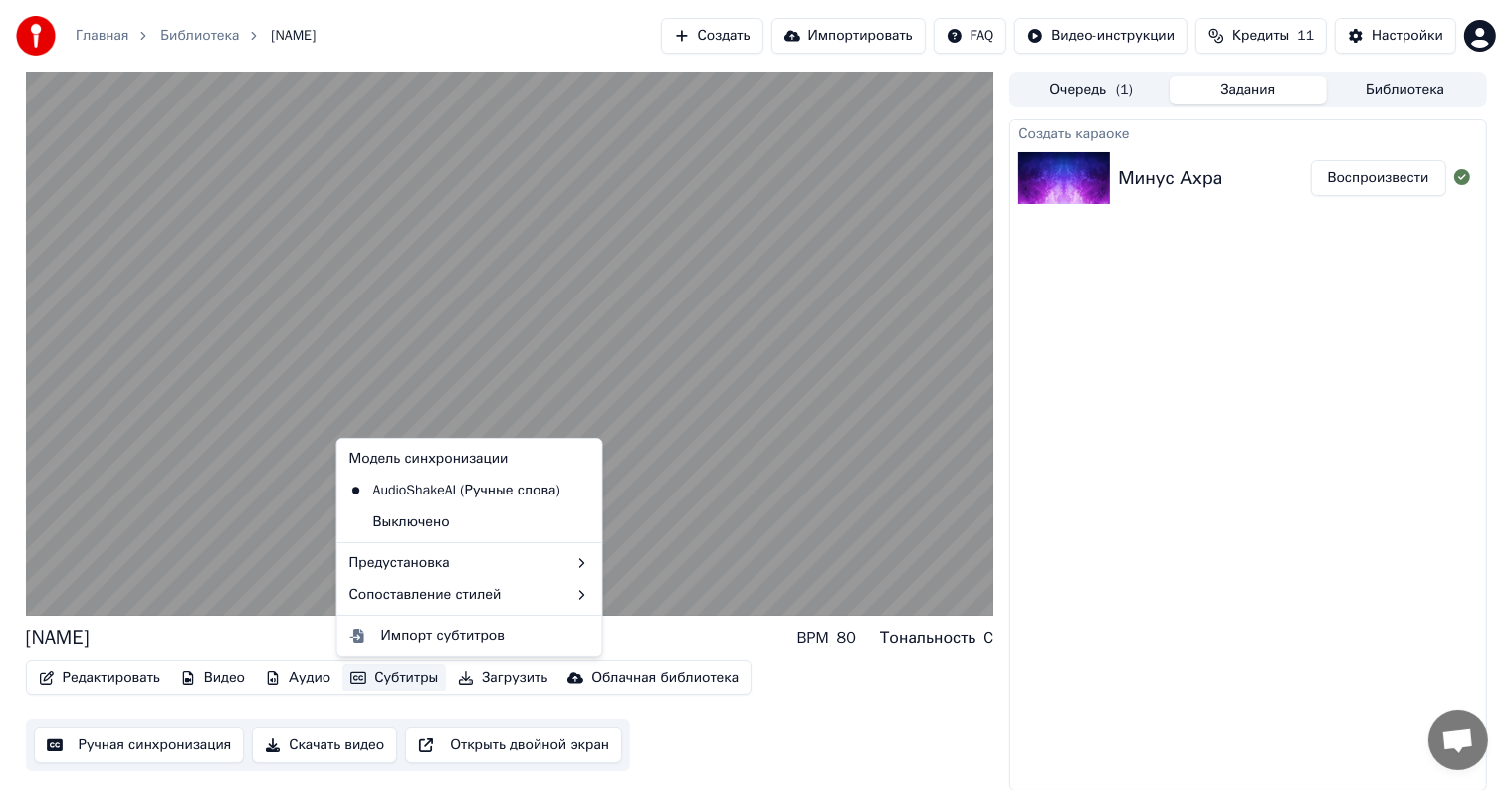 scroll, scrollTop: 0, scrollLeft: 0, axis: both 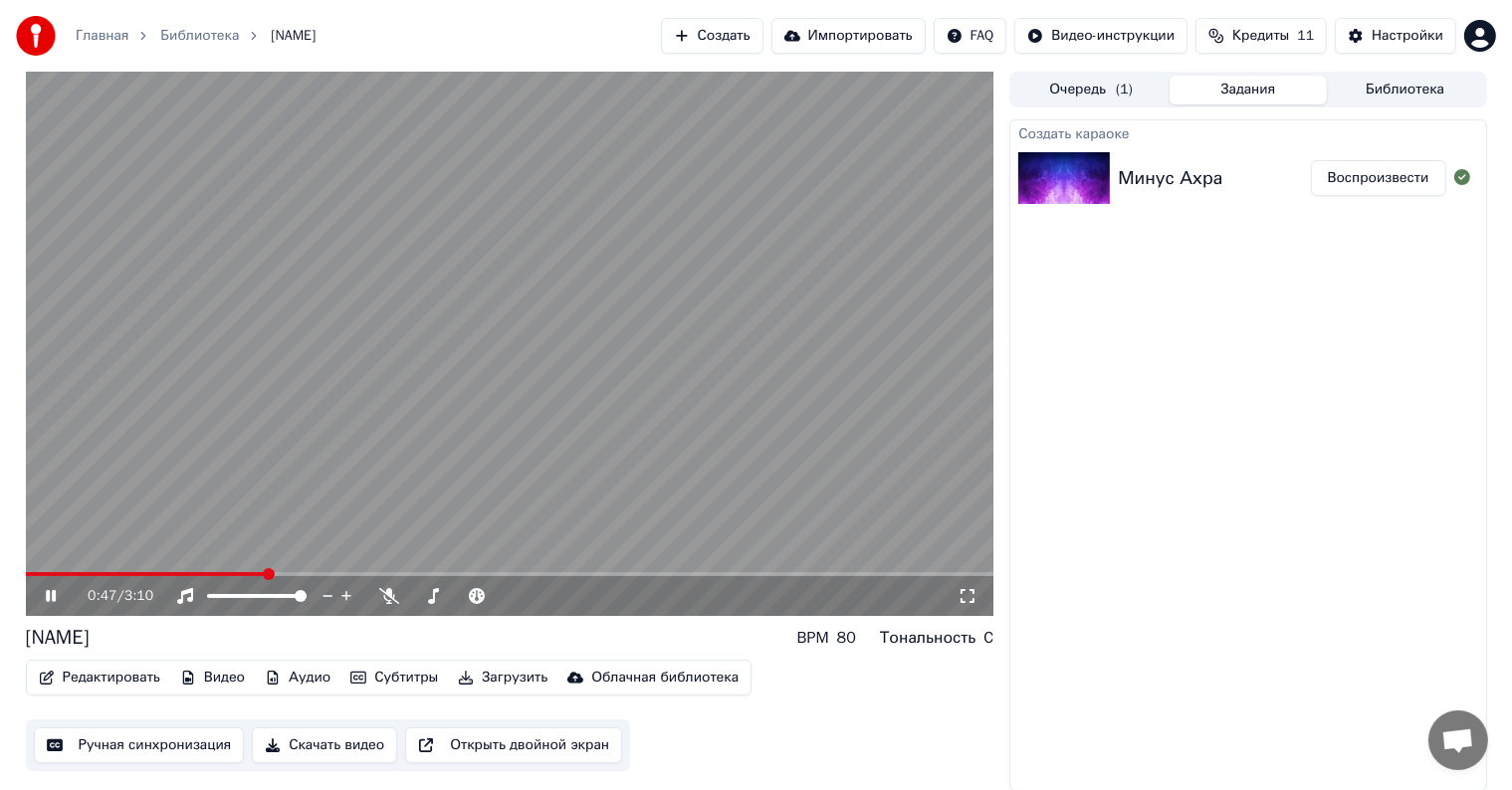 click at bounding box center (510, 343) 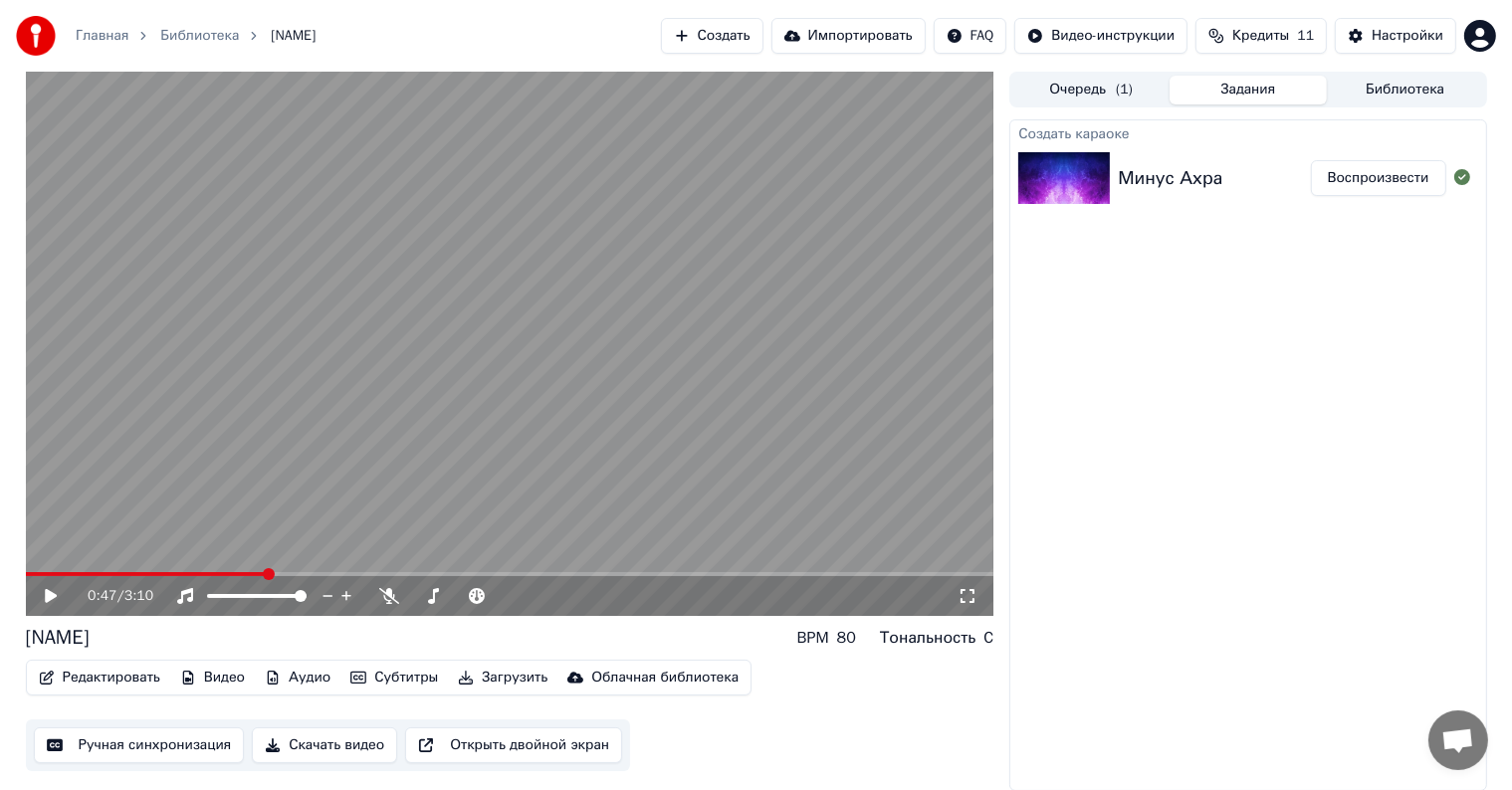 click at bounding box center (510, 343) 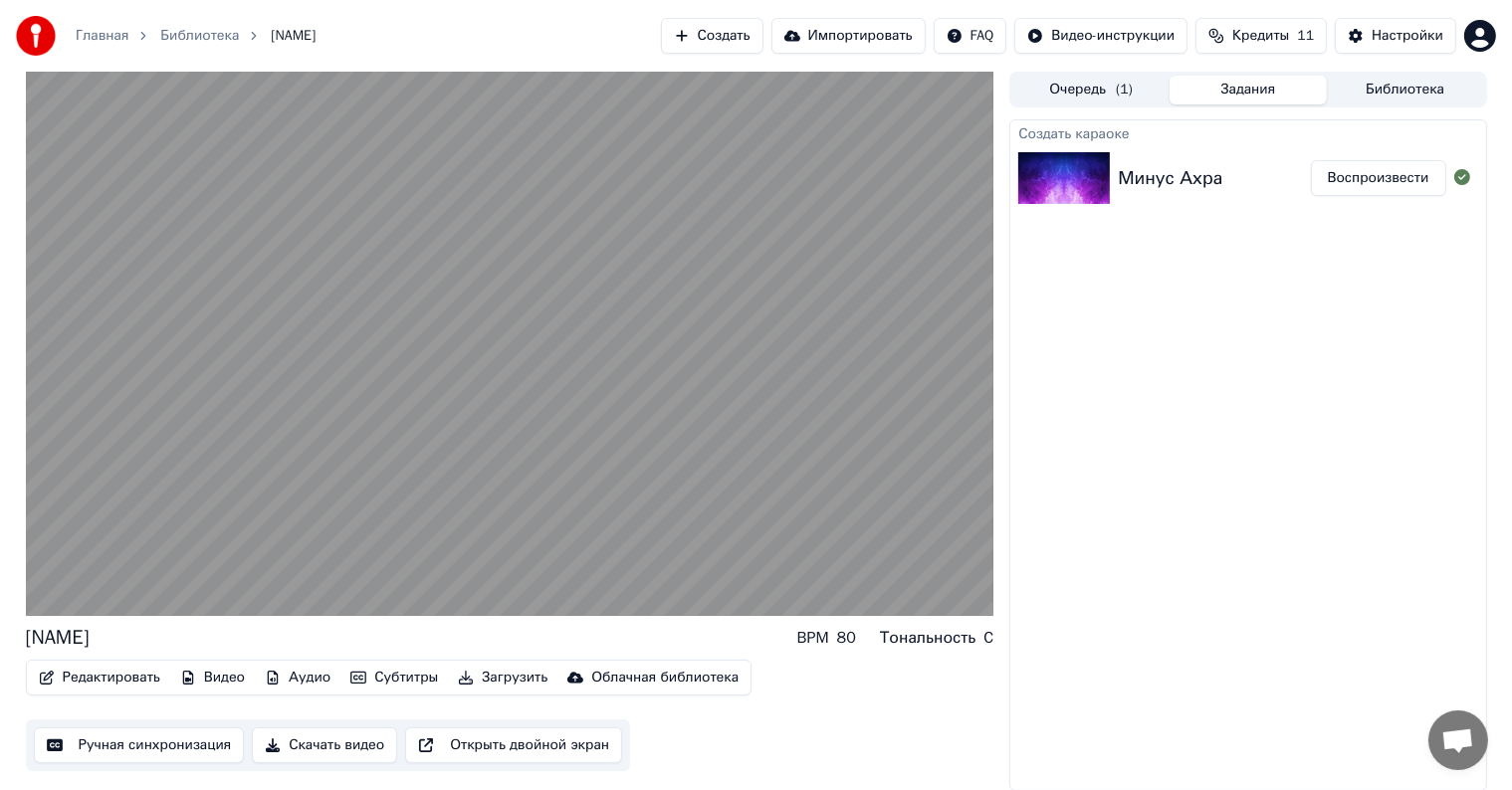 click on "Ручная синхронизация" at bounding box center (139, 745) 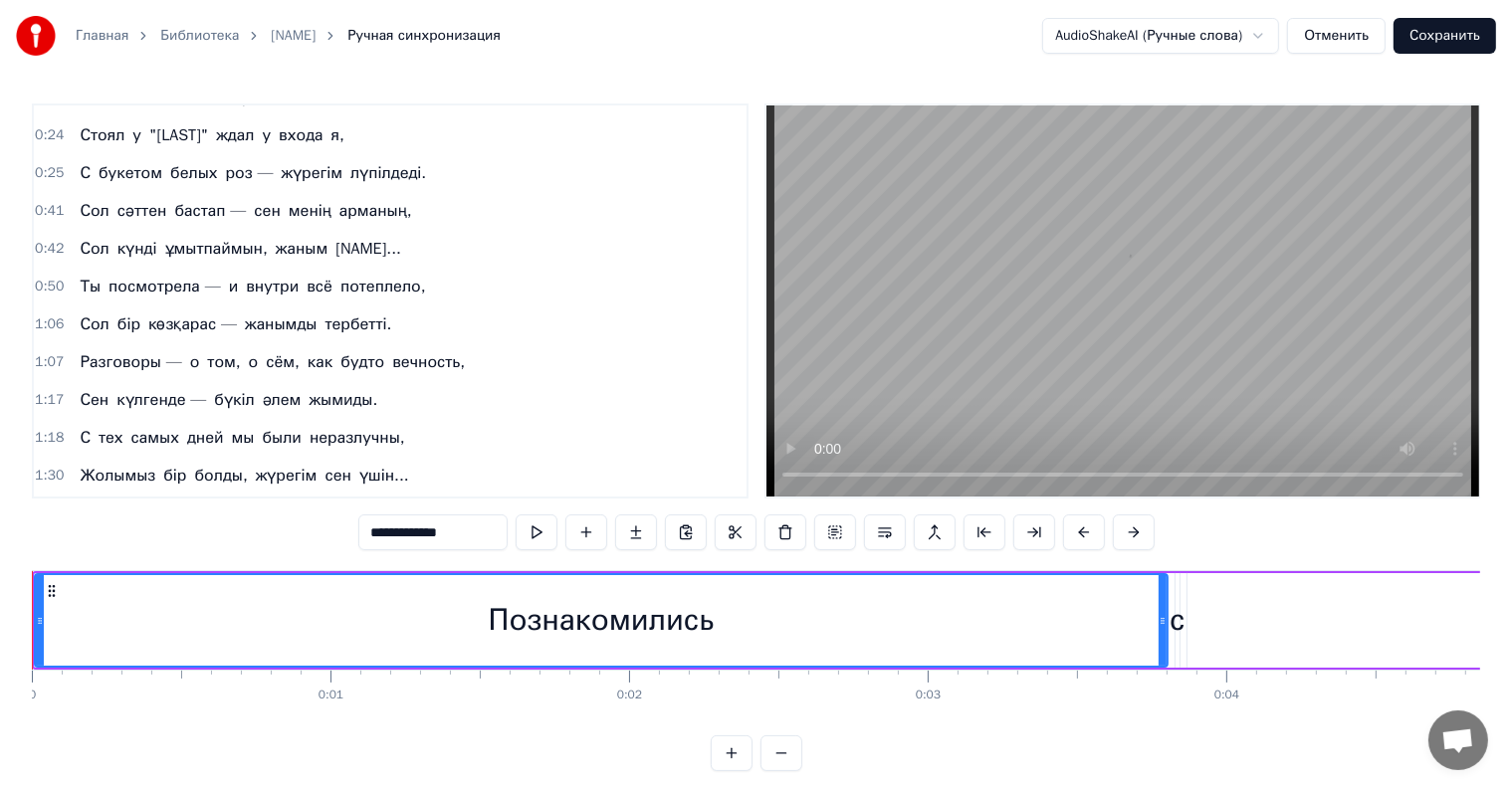 scroll, scrollTop: 99, scrollLeft: 0, axis: vertical 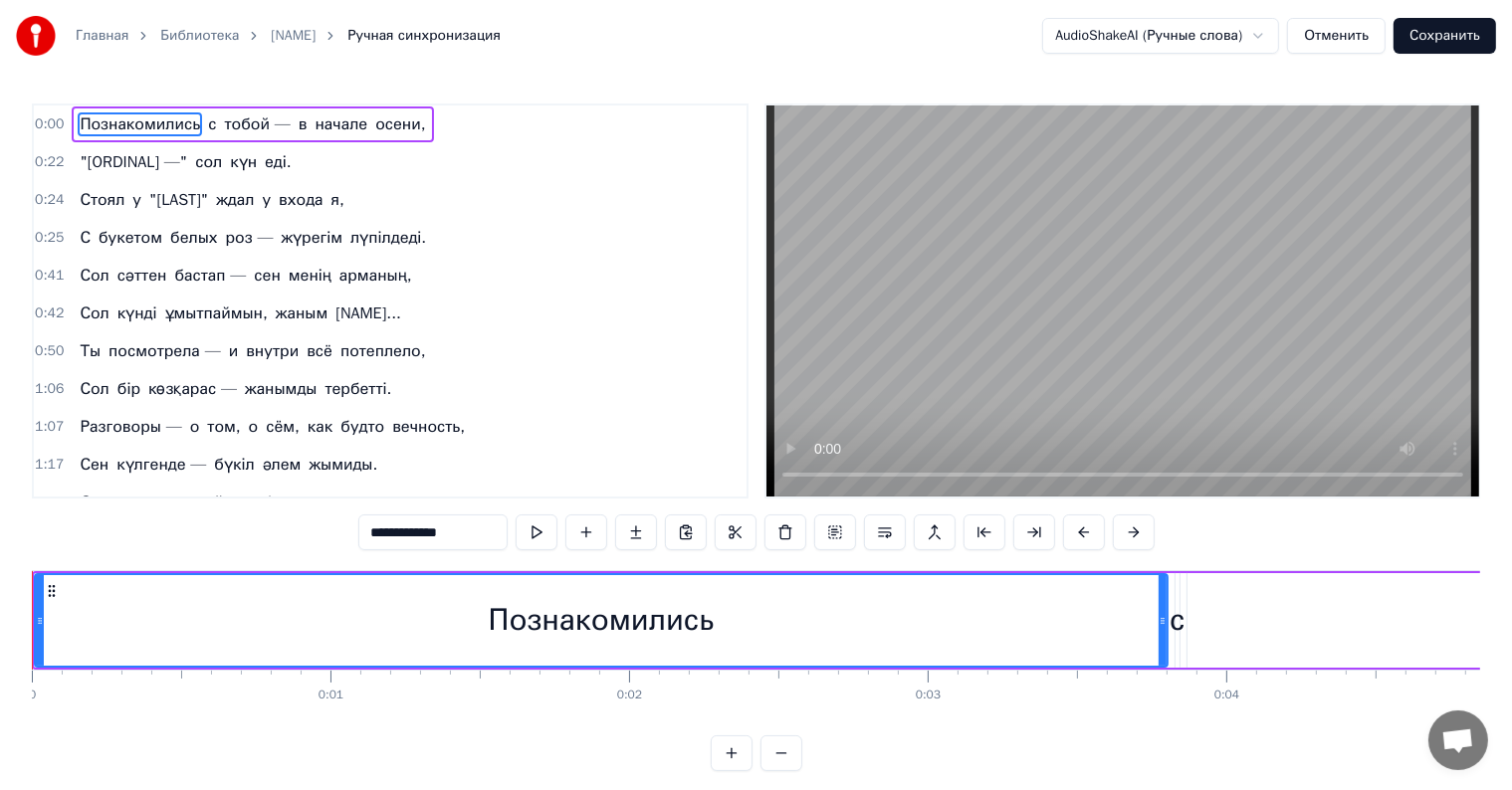 click on "Главная" at bounding box center [102, 36] 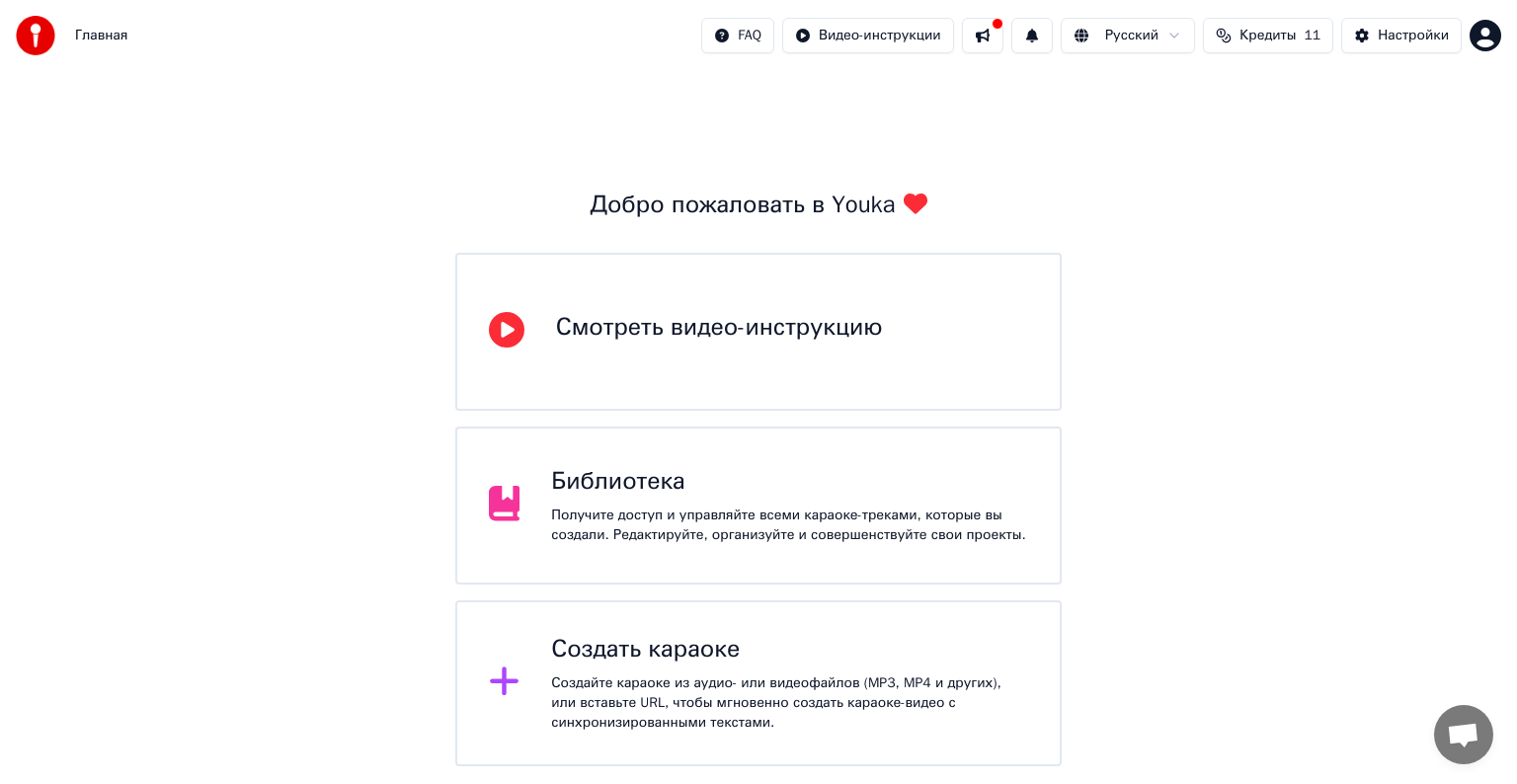 click on "Добро пожаловать в Youka Смотреть видео-инструкцию Библиотека Получите доступ и управляйте всеми караоке-треками, которые вы создали. Редактируйте, организуйте и совершенствуйте свои проекты. Создать караоке Создайте караоке из аудио- или видеофайлов (MP3, MP4 и других), или вставьте URL, чтобы мгновенно создать караоке-видео с синхронизированными текстами." at bounding box center [758, 478] 